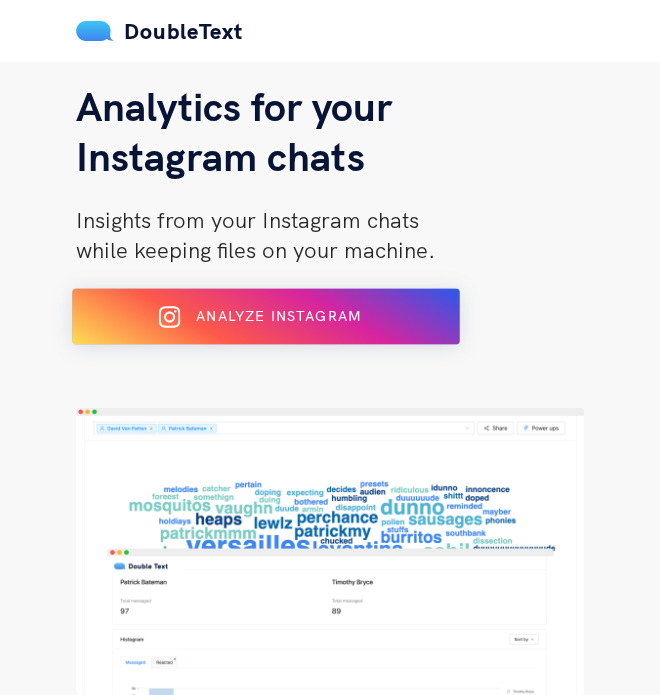 scroll, scrollTop: 120, scrollLeft: 0, axis: vertical 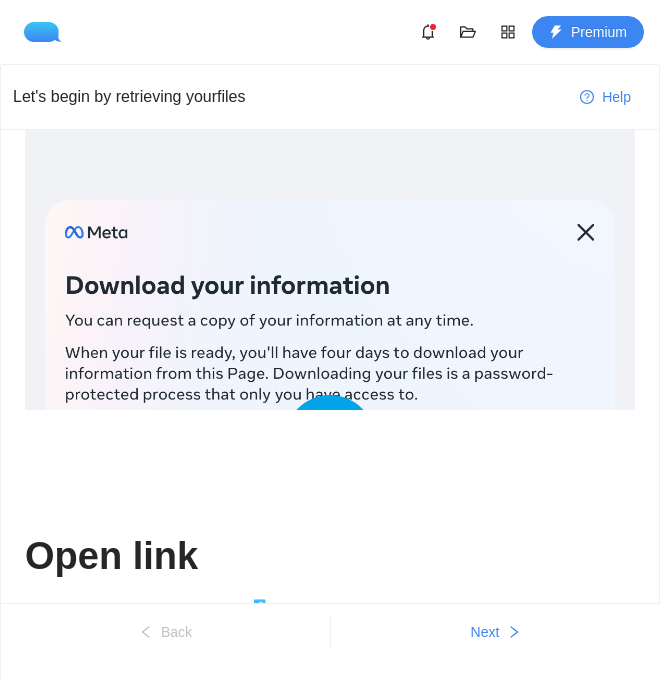 click at bounding box center (330, 449) 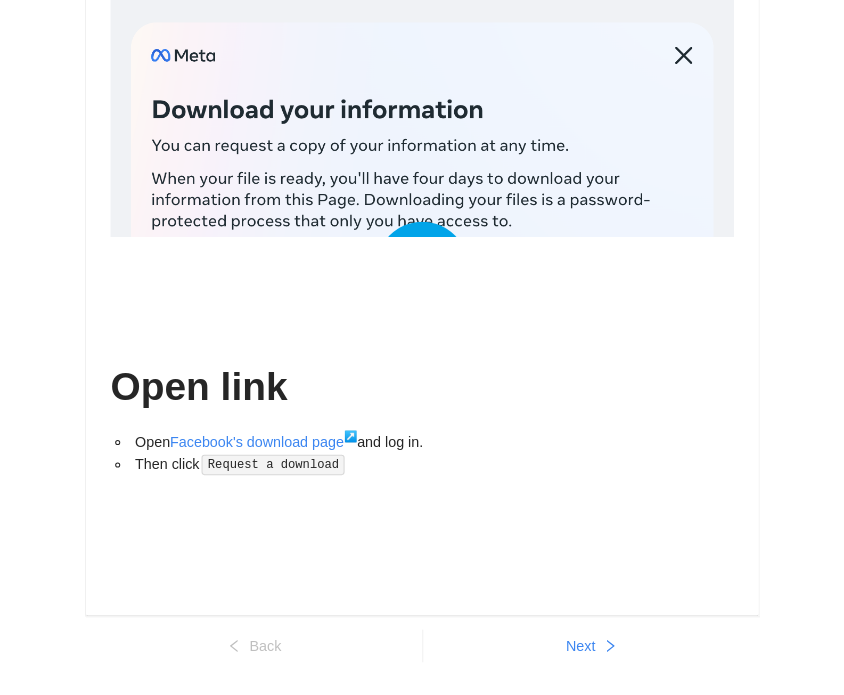scroll, scrollTop: 0, scrollLeft: 0, axis: both 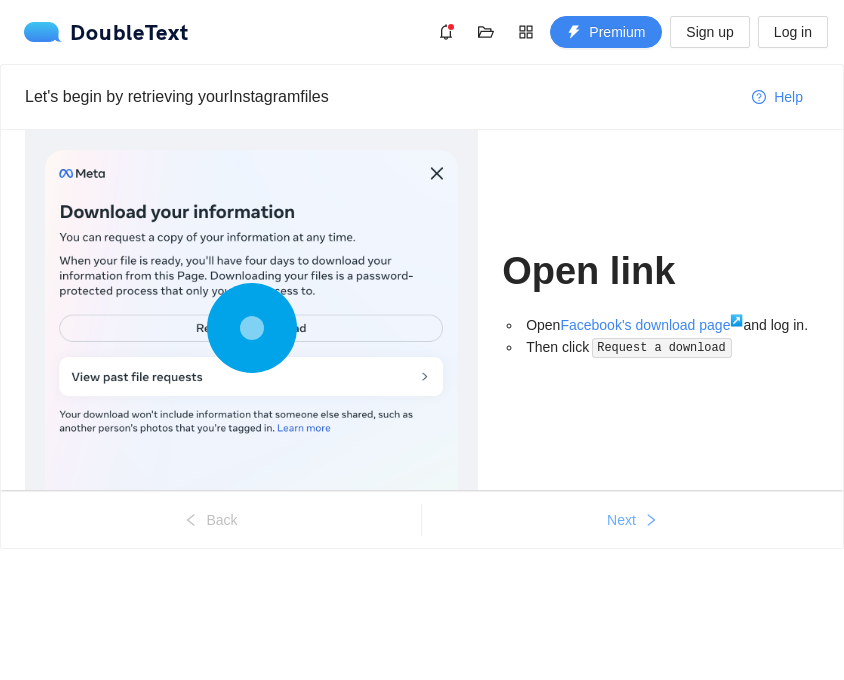 click on "Next" at bounding box center (621, 520) 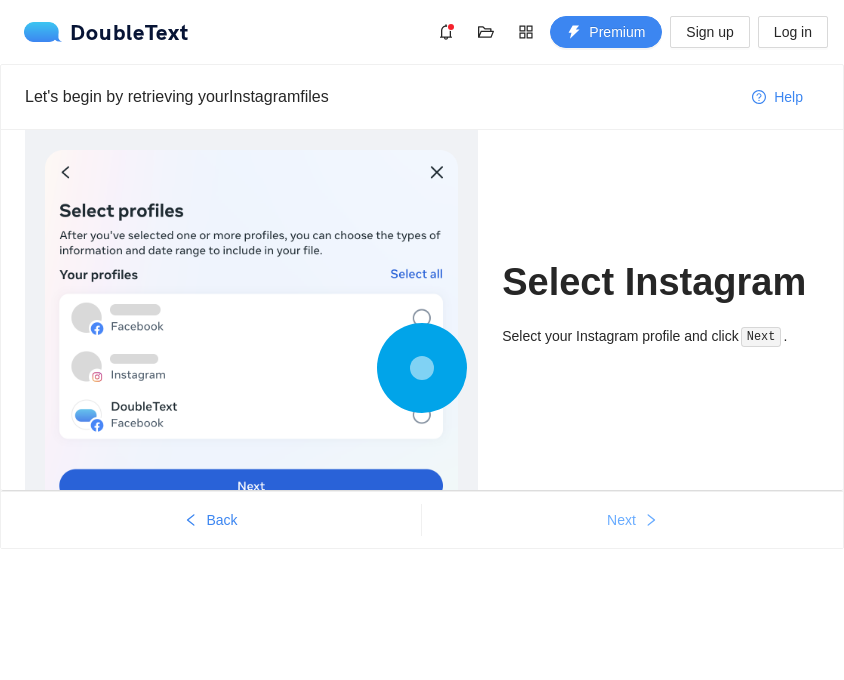 click on "Next" at bounding box center (621, 520) 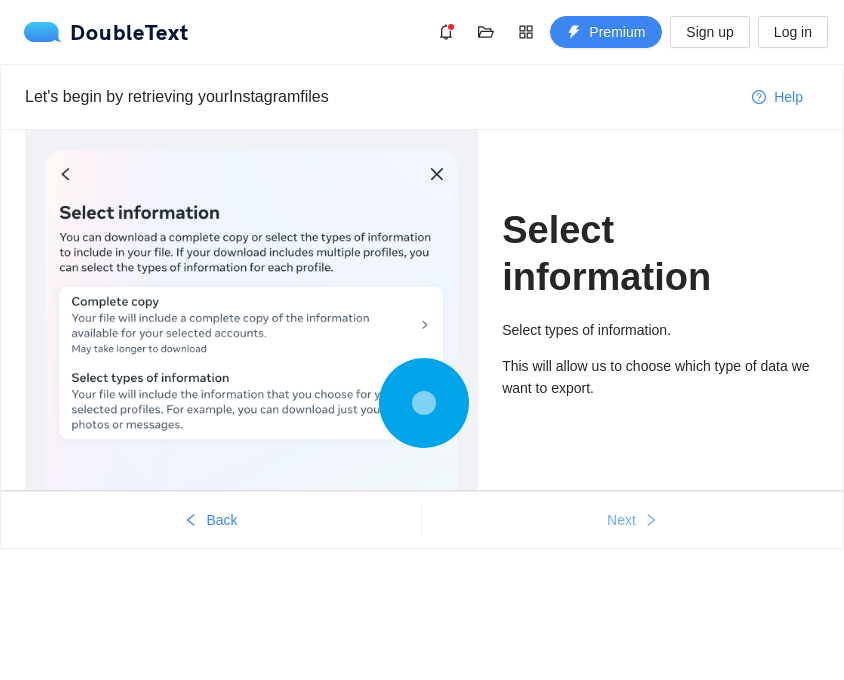 click on "Next" at bounding box center [621, 520] 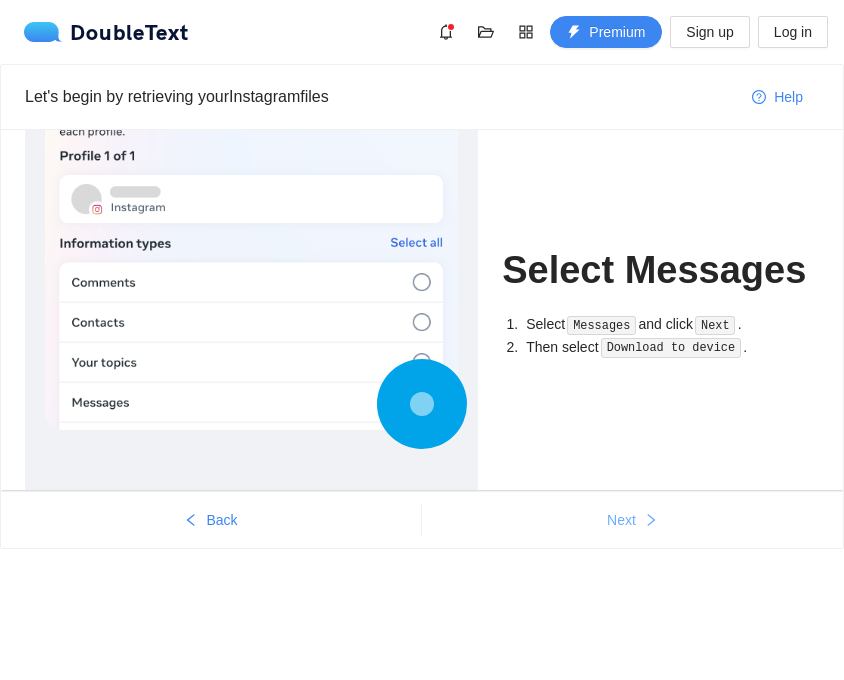 click 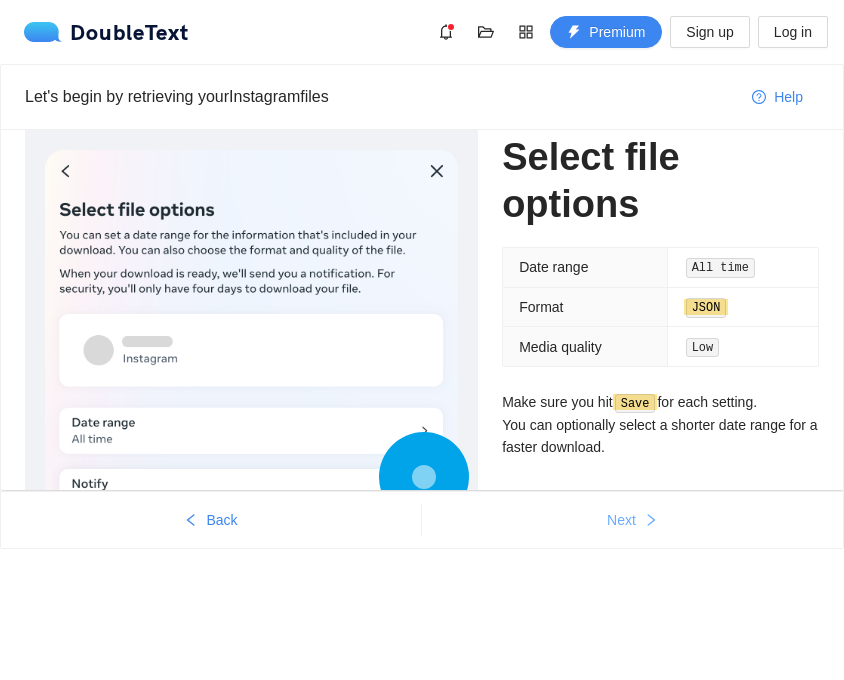 click on "Next" at bounding box center (621, 520) 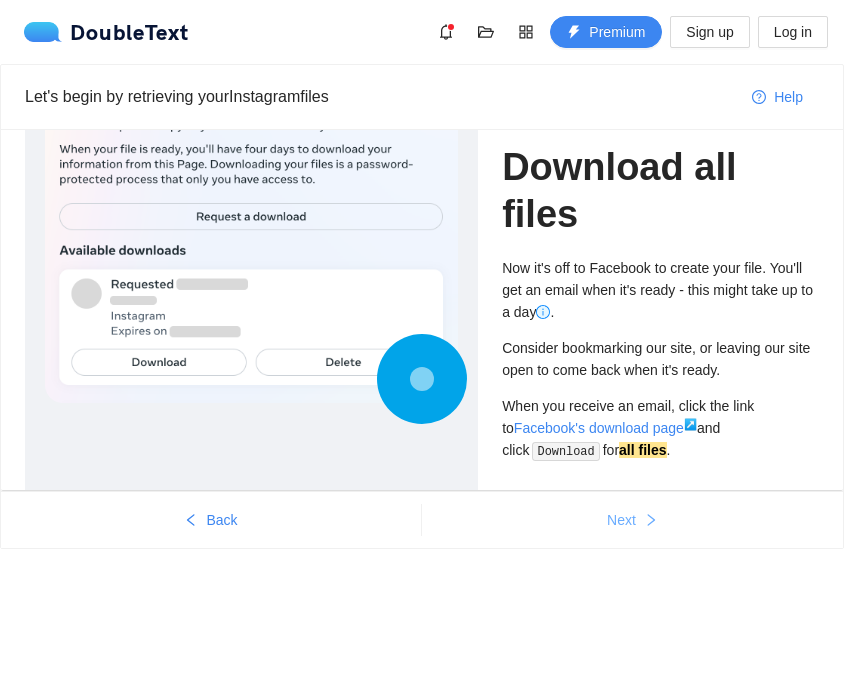 click on "Next" at bounding box center [621, 520] 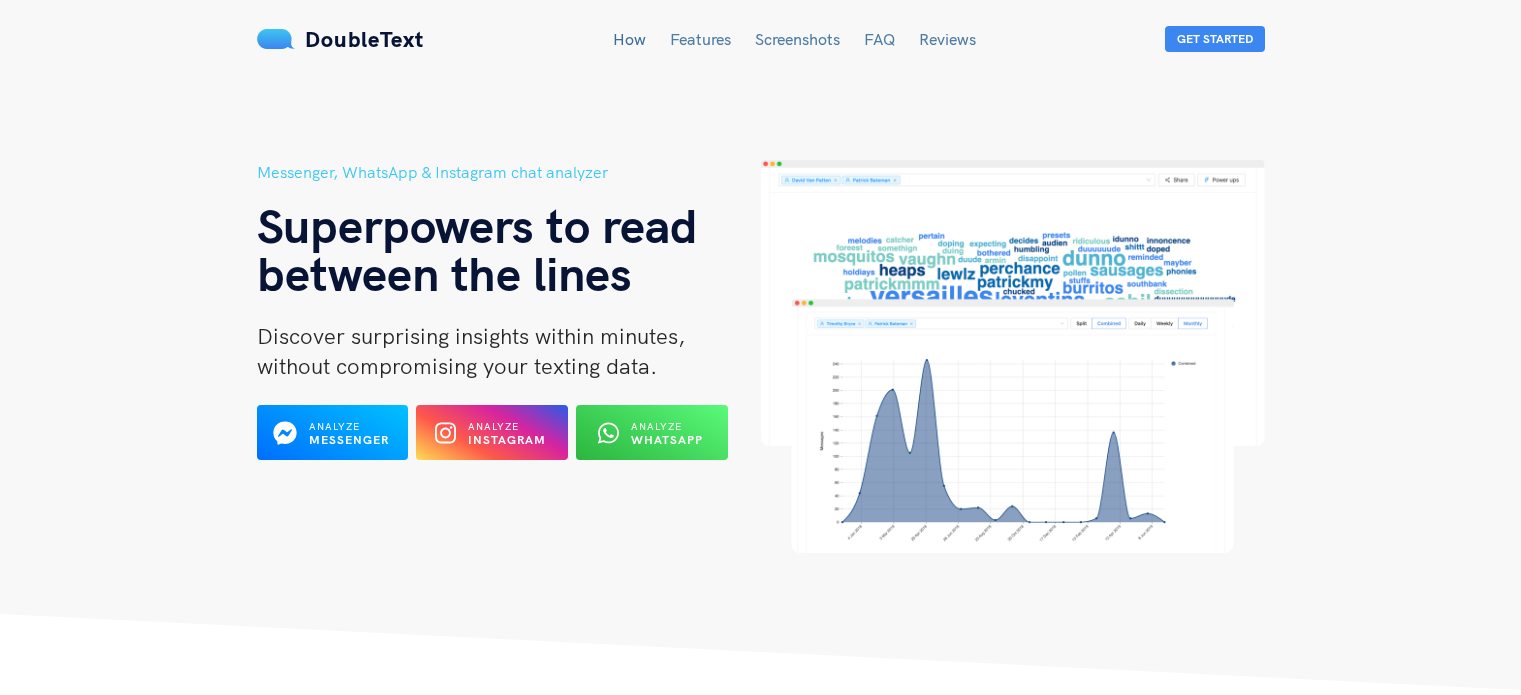 scroll, scrollTop: 0, scrollLeft: 0, axis: both 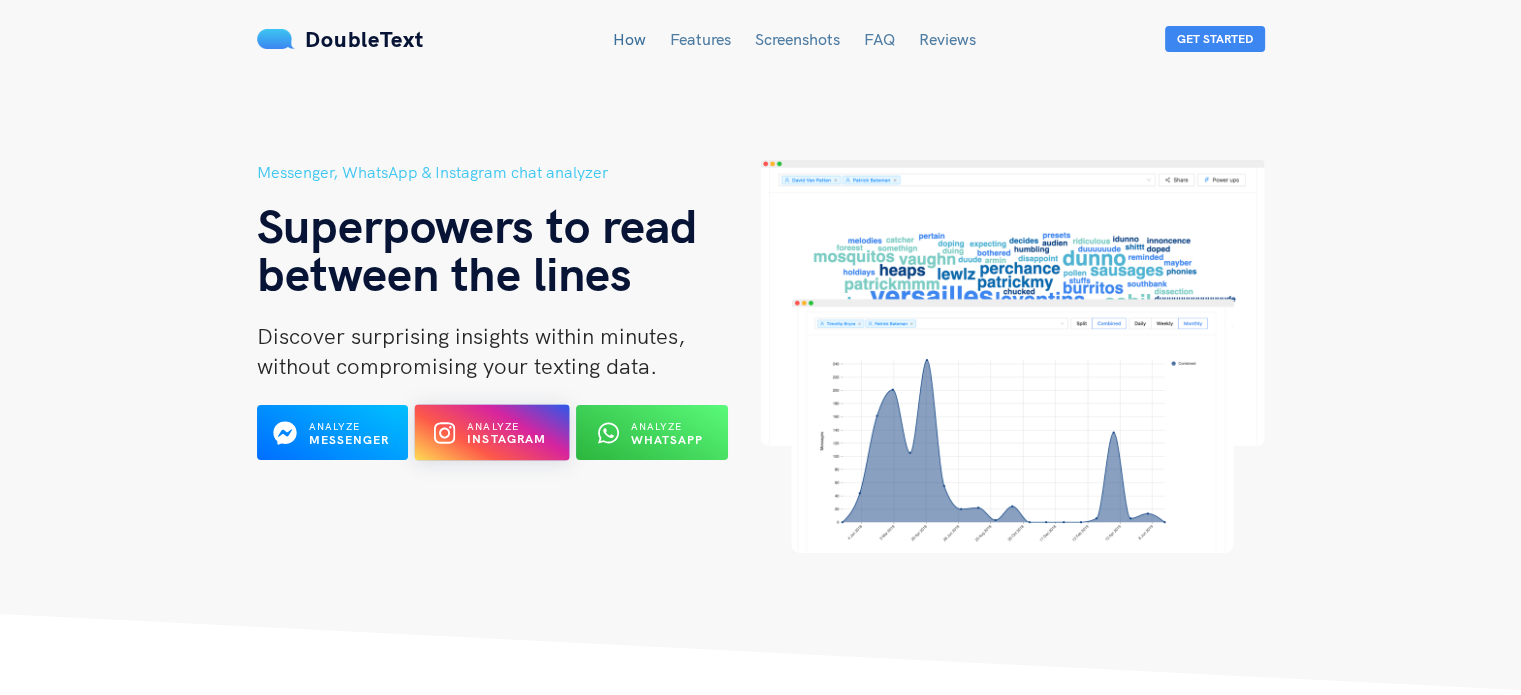 click on "Instagram" at bounding box center [507, 439] 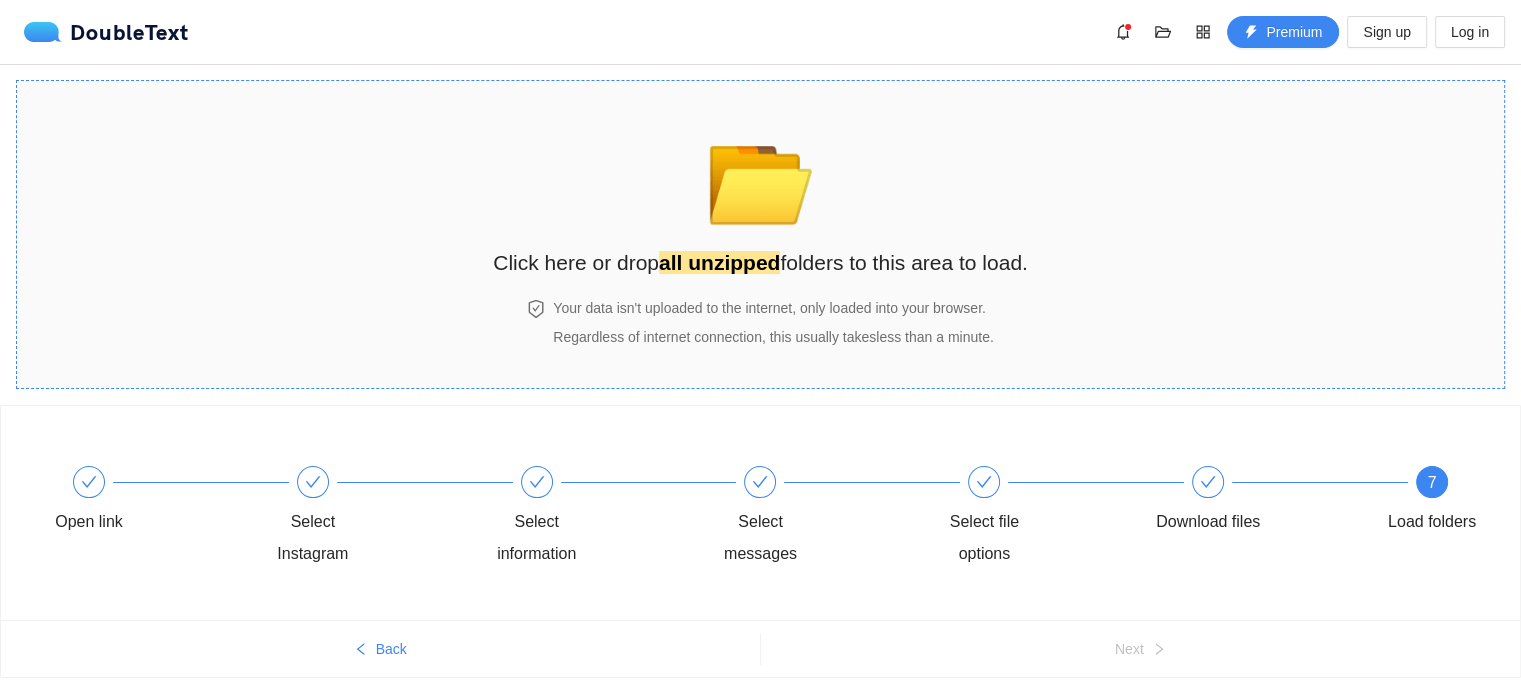 scroll, scrollTop: 59, scrollLeft: 0, axis: vertical 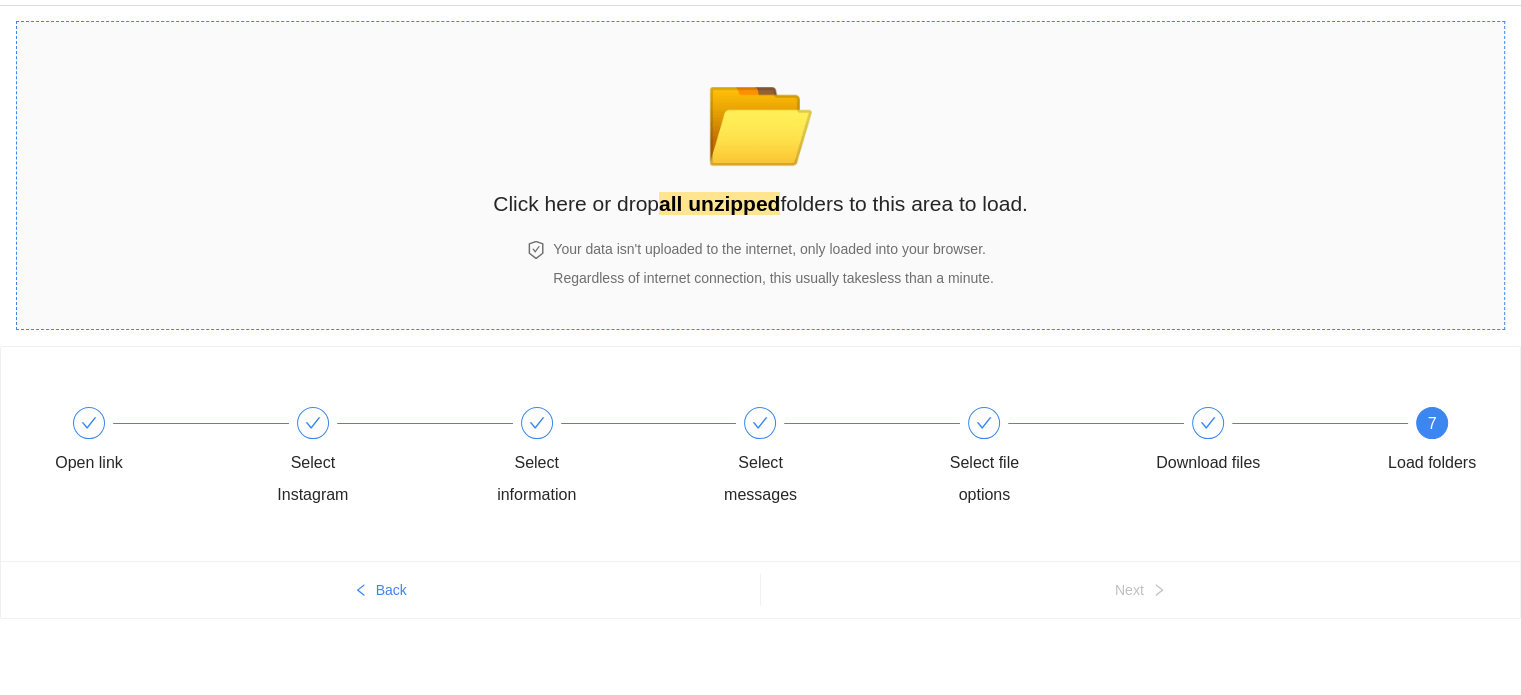 click on "📂 Click here or drop all unzipped folders to this area to load. Your data isn't uploaded to the internet, only loaded into your browser. Regardless of internet connection, this usually takes less than a minute ." at bounding box center [760, 175] 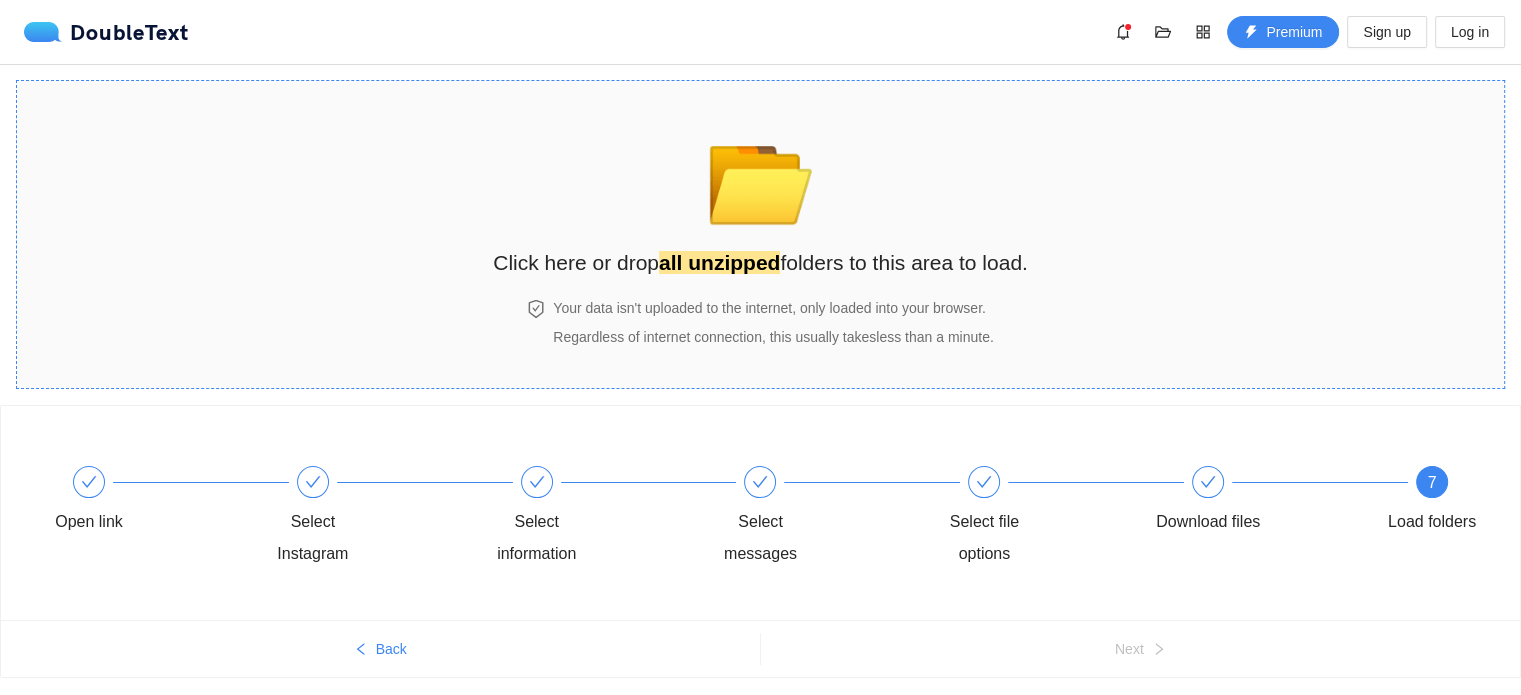 click on "Your data isn't uploaded to the internet, only loaded into your browser. Regardless of internet connection, this usually takes less than a minute ." at bounding box center (773, 322) 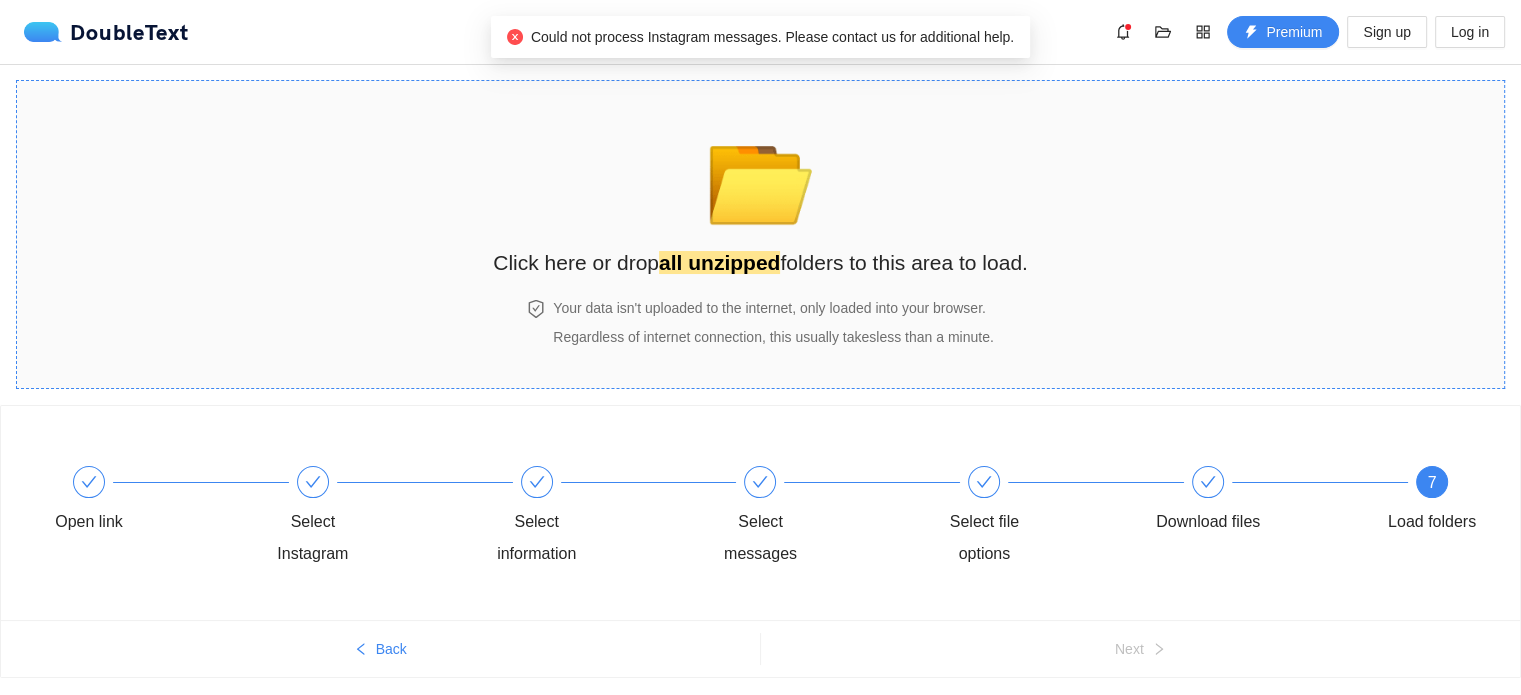 click on "📂" at bounding box center [760, 173] 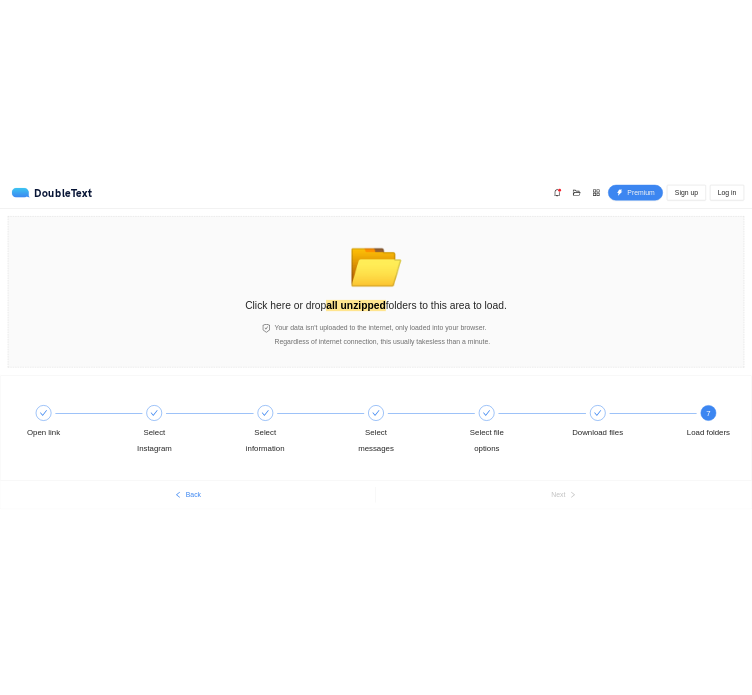 scroll, scrollTop: 0, scrollLeft: 0, axis: both 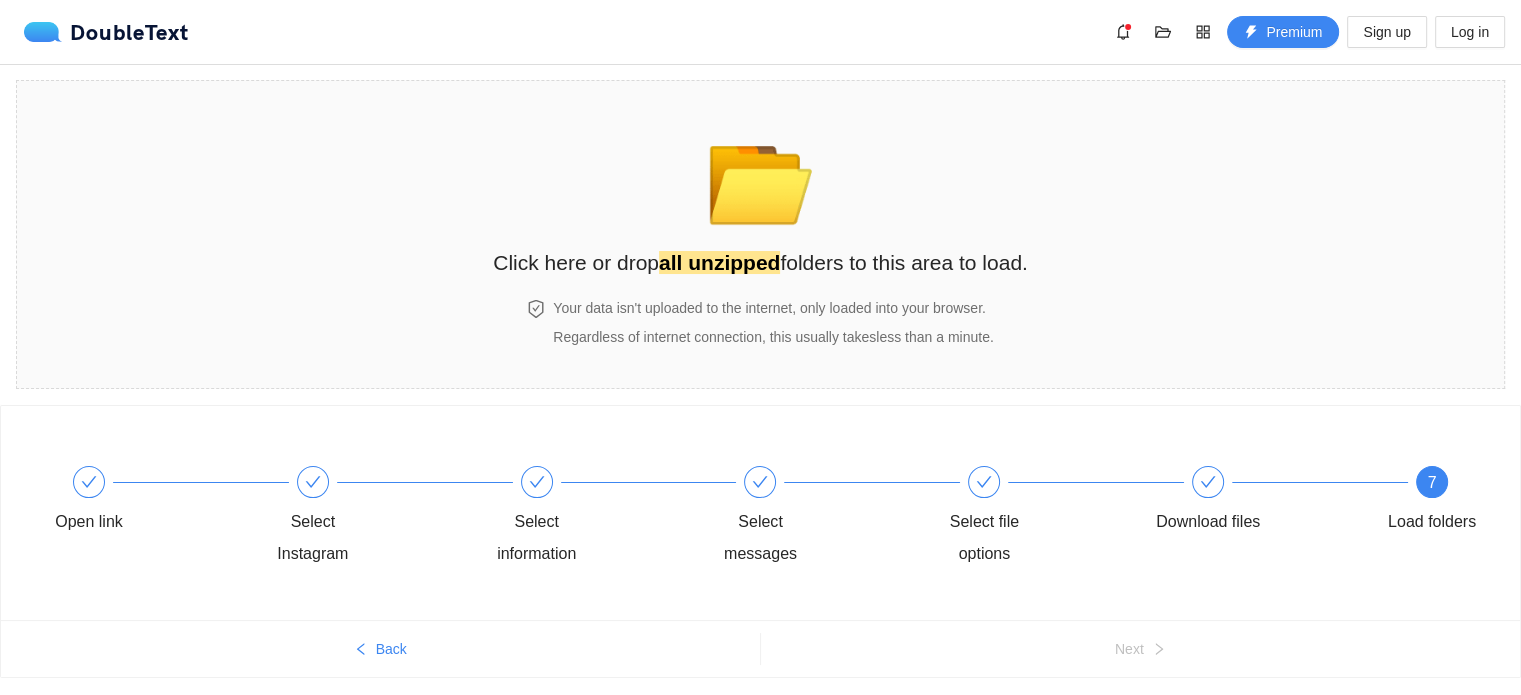 click on "📂 Click here or drop  all unzipped  folders to this area to load.  Your data isn't uploaded to the internet, only loaded into your browser. Regardless of internet connection, this usually takes  less than a minute ." at bounding box center (760, 234) 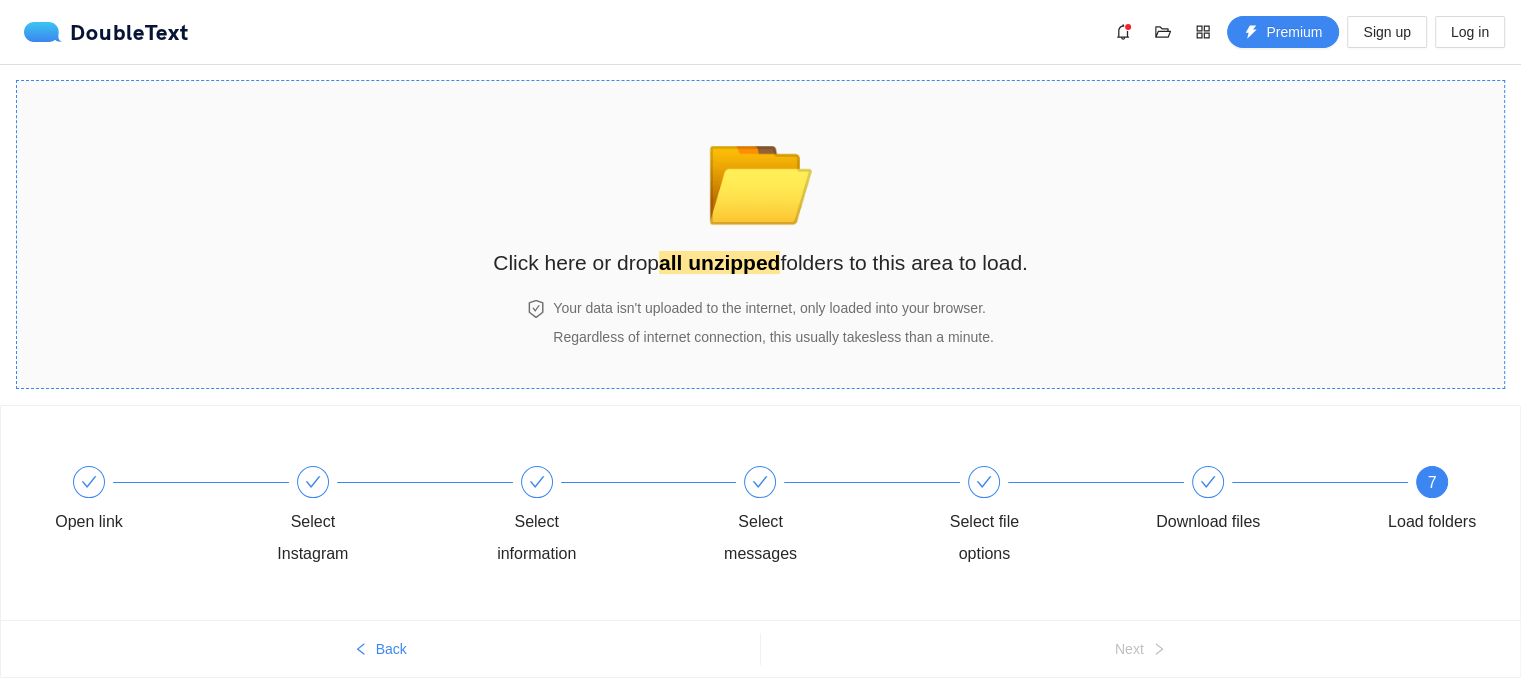 click on "📂 Click here or drop  all unzipped  folders to this area to load.  Your data isn't uploaded to the internet, only loaded into your browser. Regardless of internet connection, this usually takes  less than a minute ." at bounding box center [760, 234] 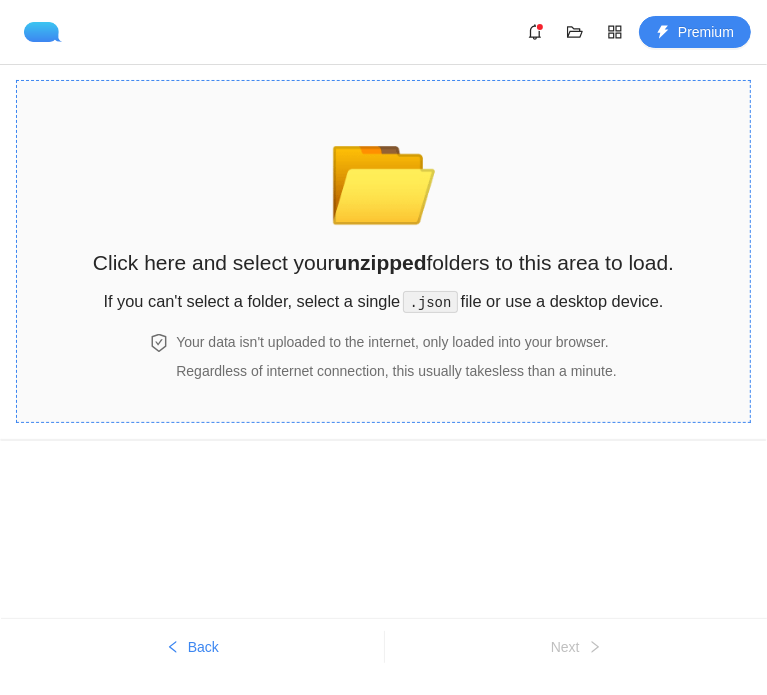 click on "📂 Click here and select your  unzipped  folders to this area to load. If you can't select a folder, select a single  .json  file or use a desktop device." at bounding box center (383, 212) 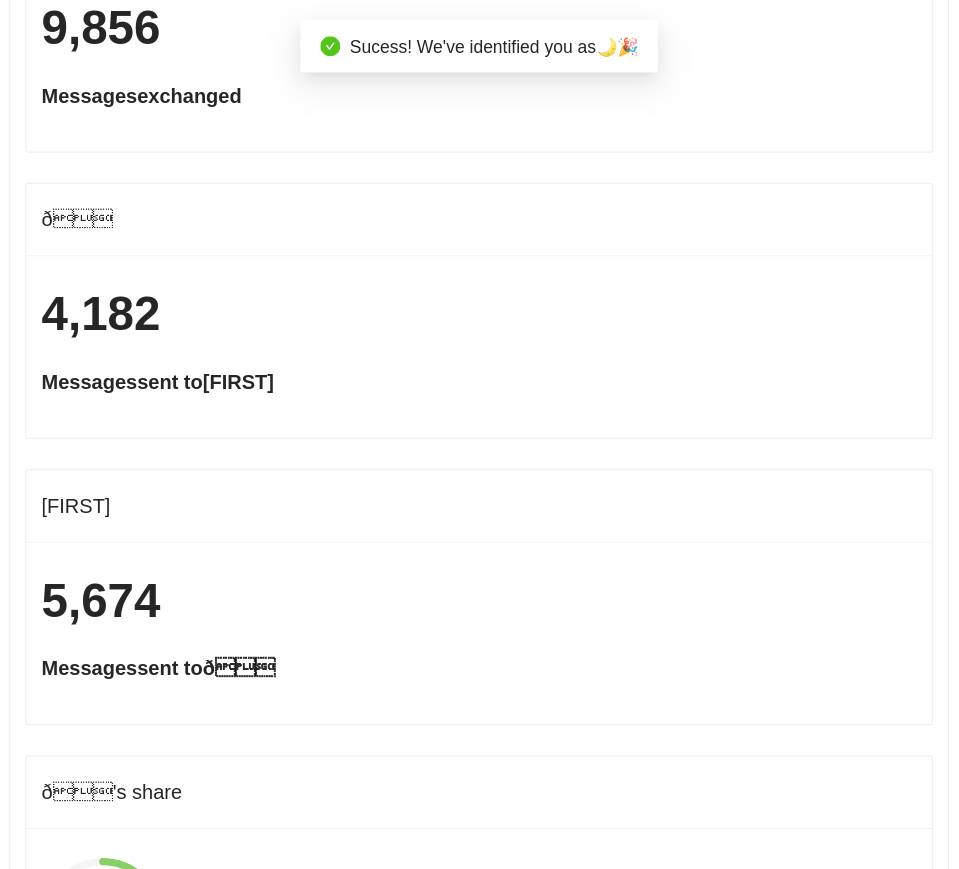 scroll, scrollTop: 0, scrollLeft: 0, axis: both 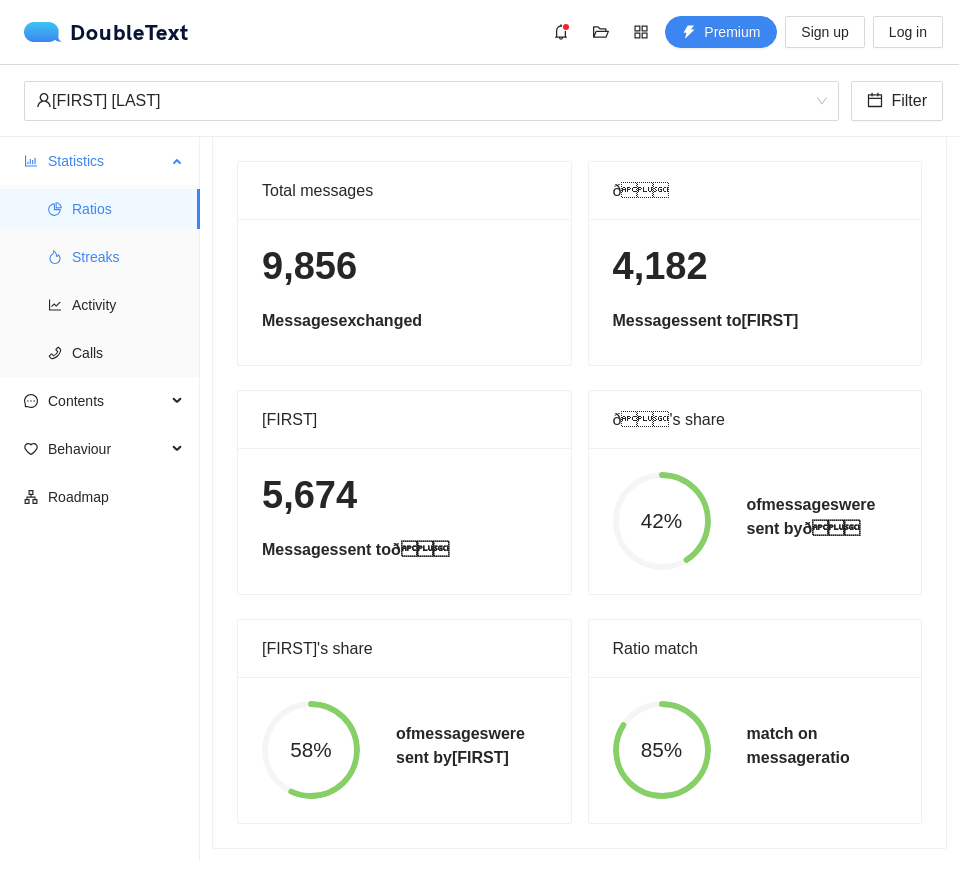 click on "Streaks" at bounding box center (128, 257) 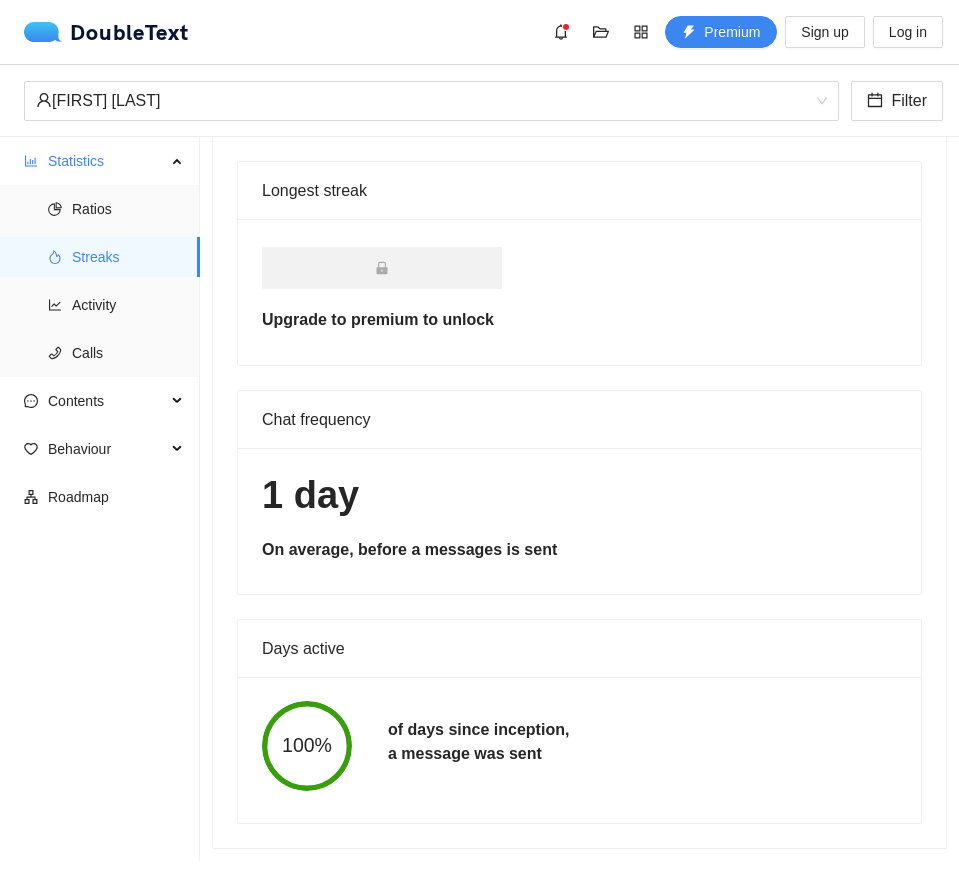 scroll, scrollTop: 554, scrollLeft: 0, axis: vertical 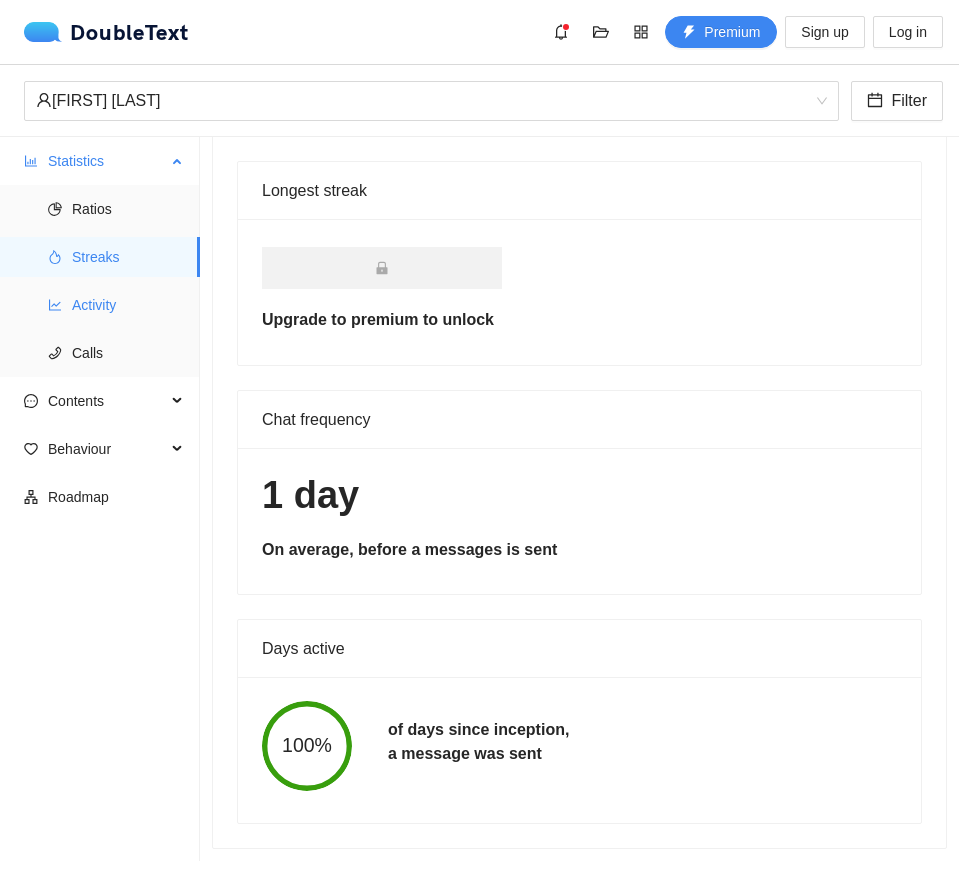 click on "Activity" at bounding box center [128, 305] 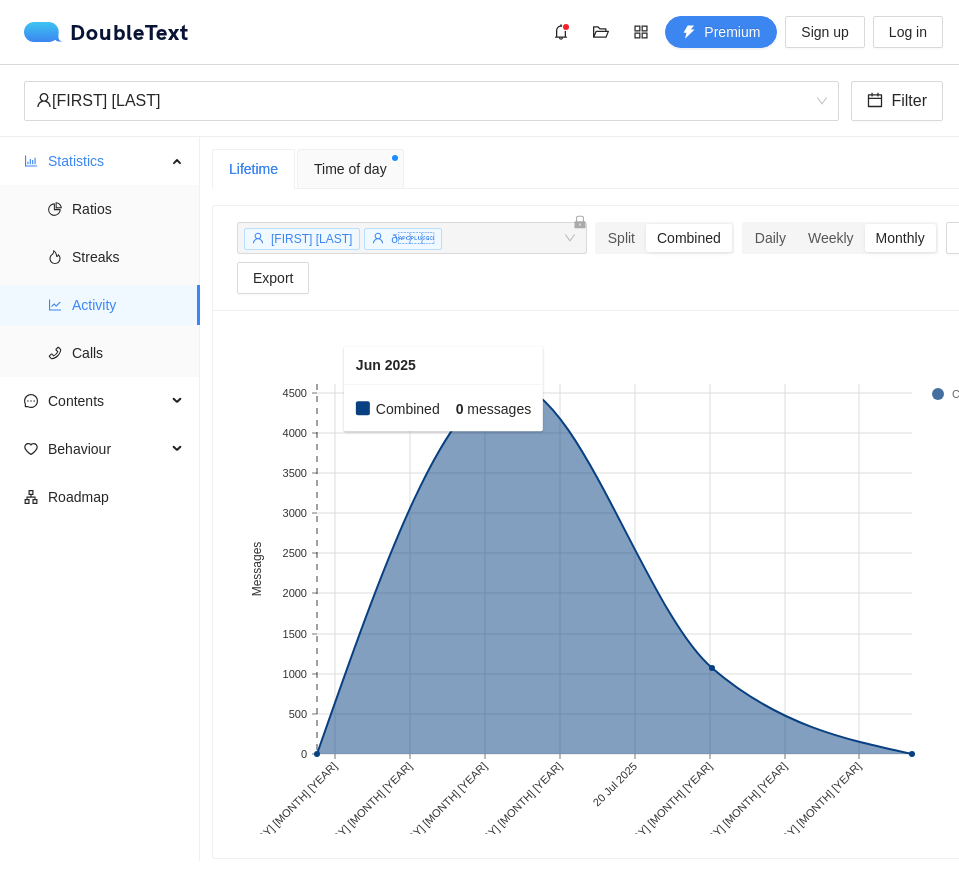 scroll, scrollTop: 29, scrollLeft: 0, axis: vertical 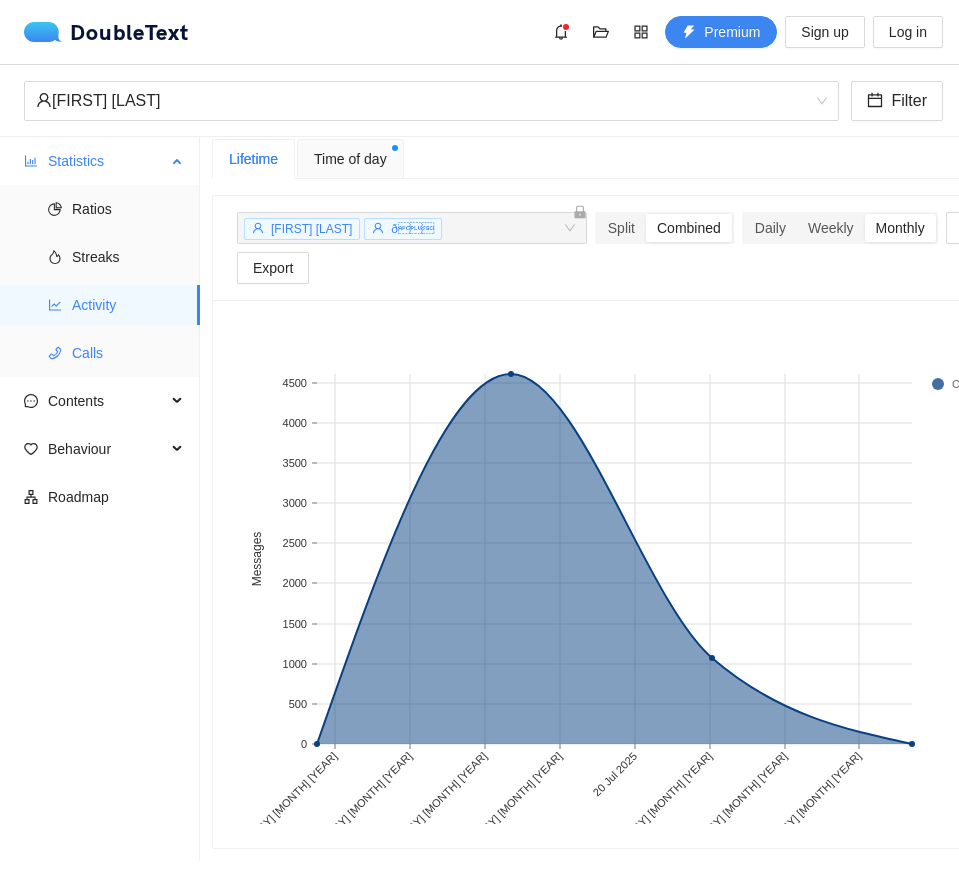 click on "Calls" at bounding box center [128, 353] 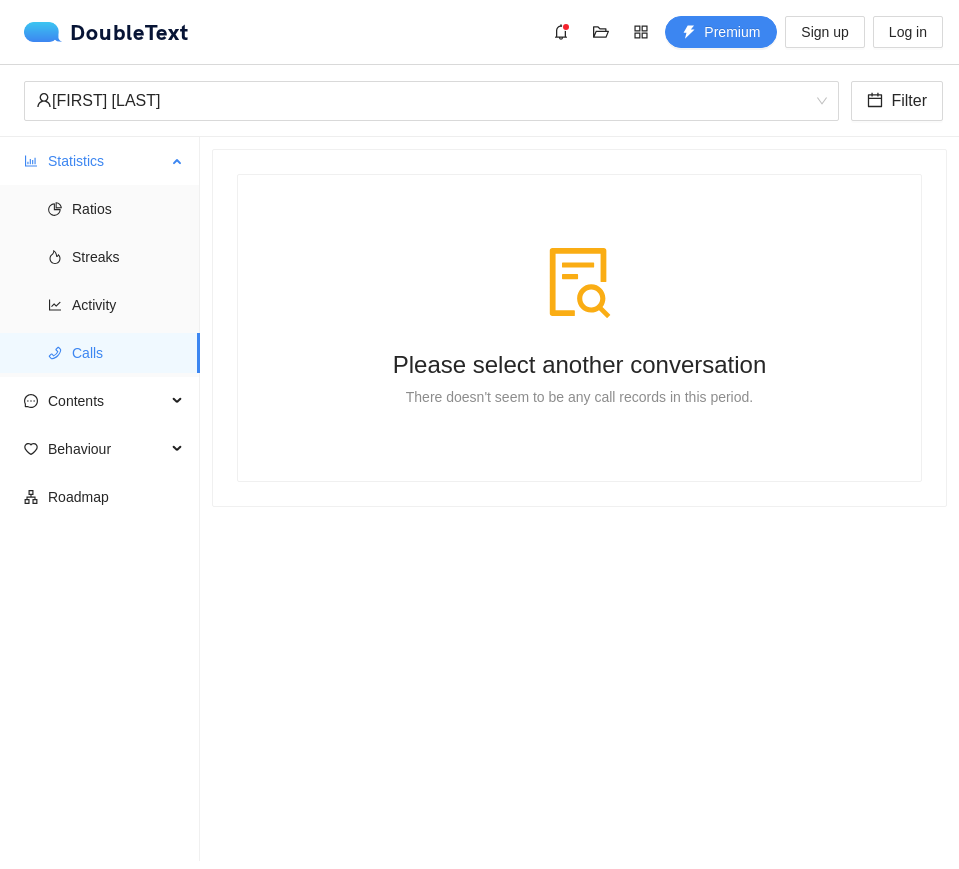 scroll, scrollTop: 0, scrollLeft: 0, axis: both 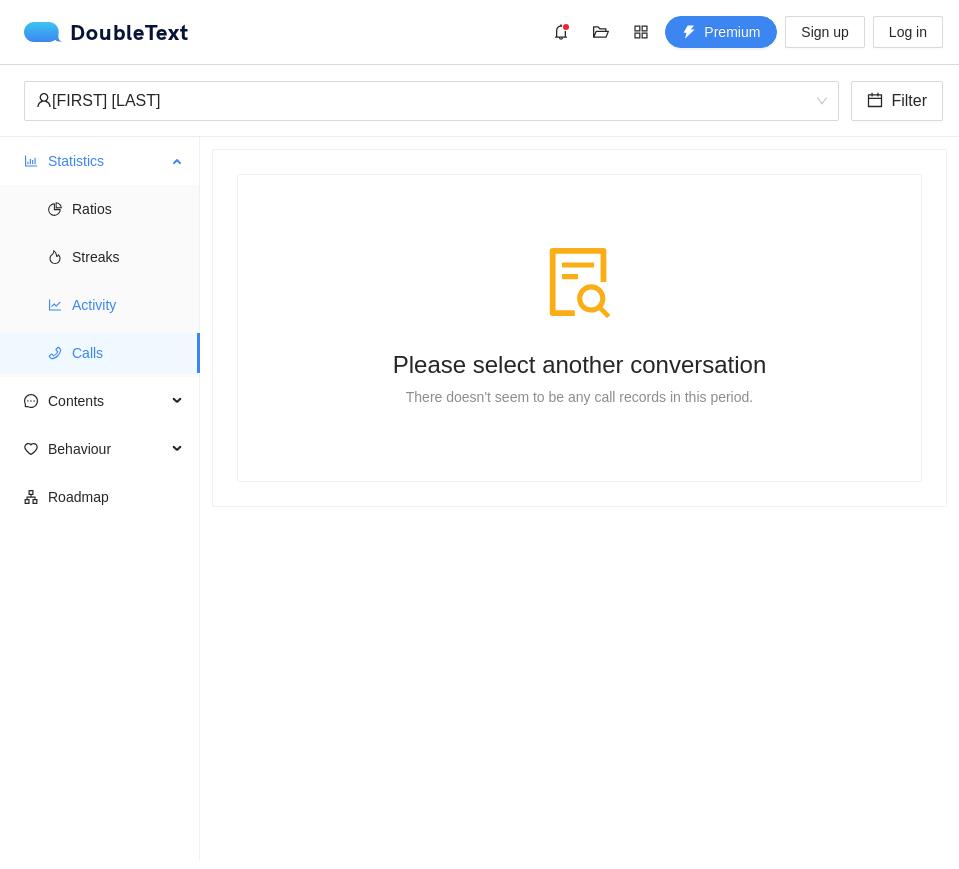 click on "Activity" at bounding box center (128, 305) 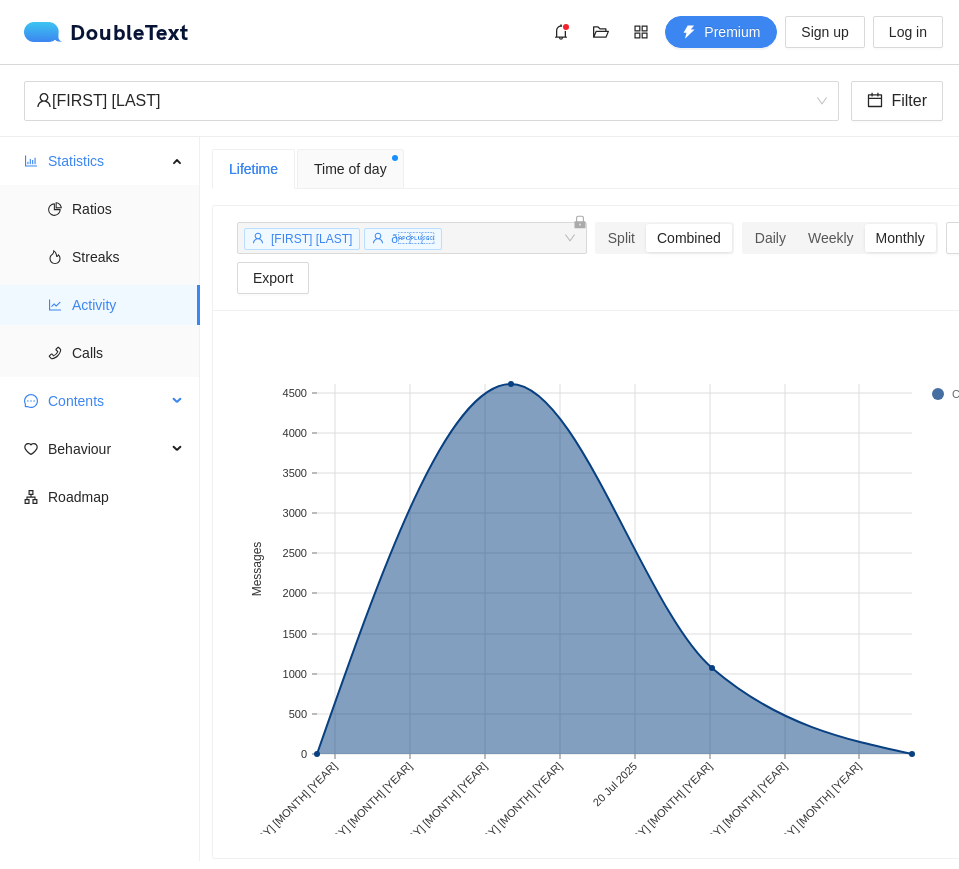 click on "Contents" at bounding box center (107, 401) 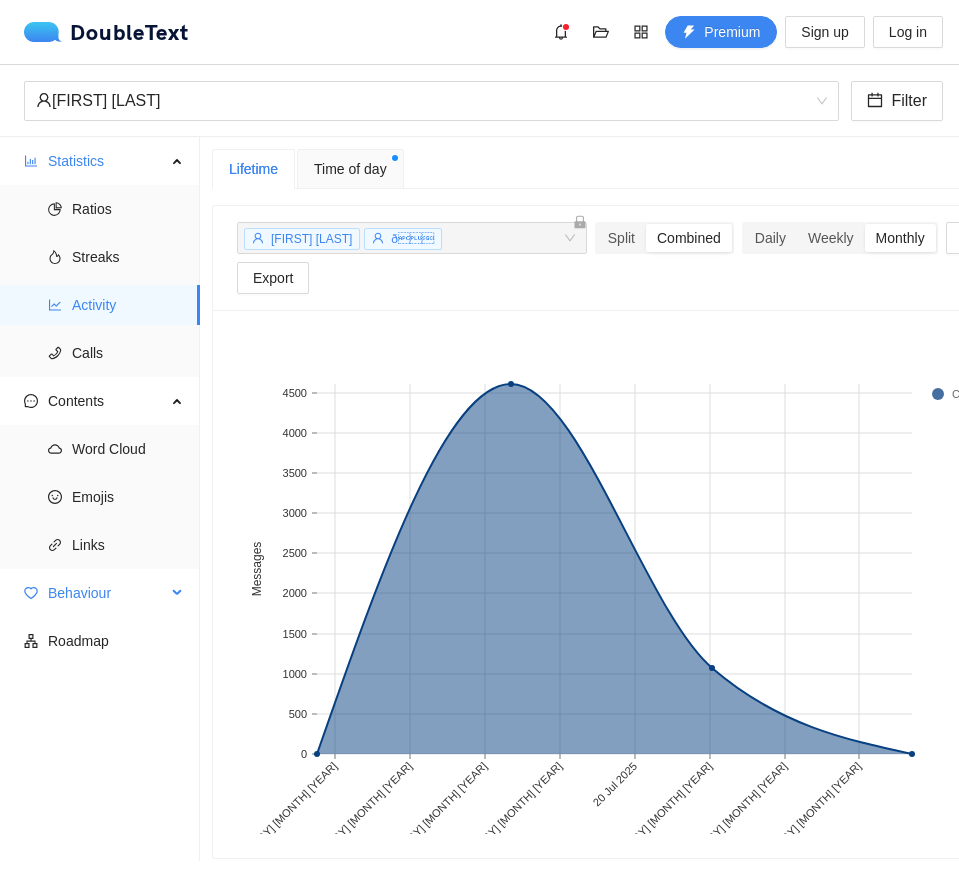 click on "Behaviour" at bounding box center [107, 593] 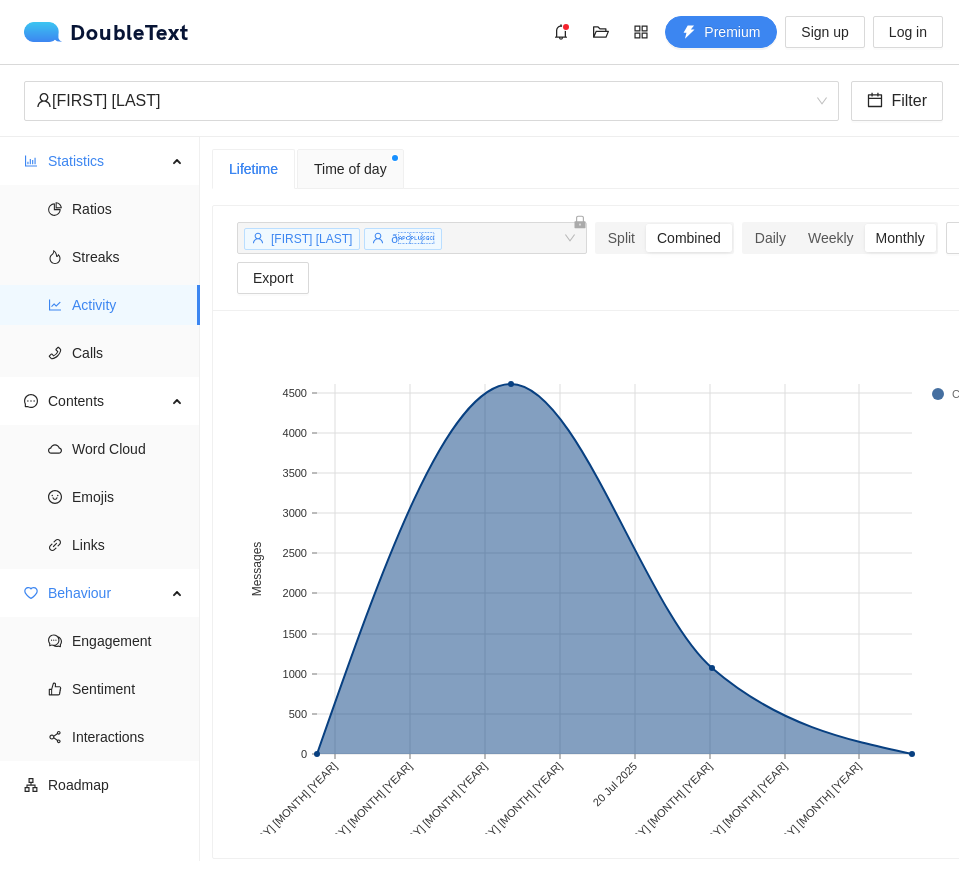scroll, scrollTop: 29, scrollLeft: 0, axis: vertical 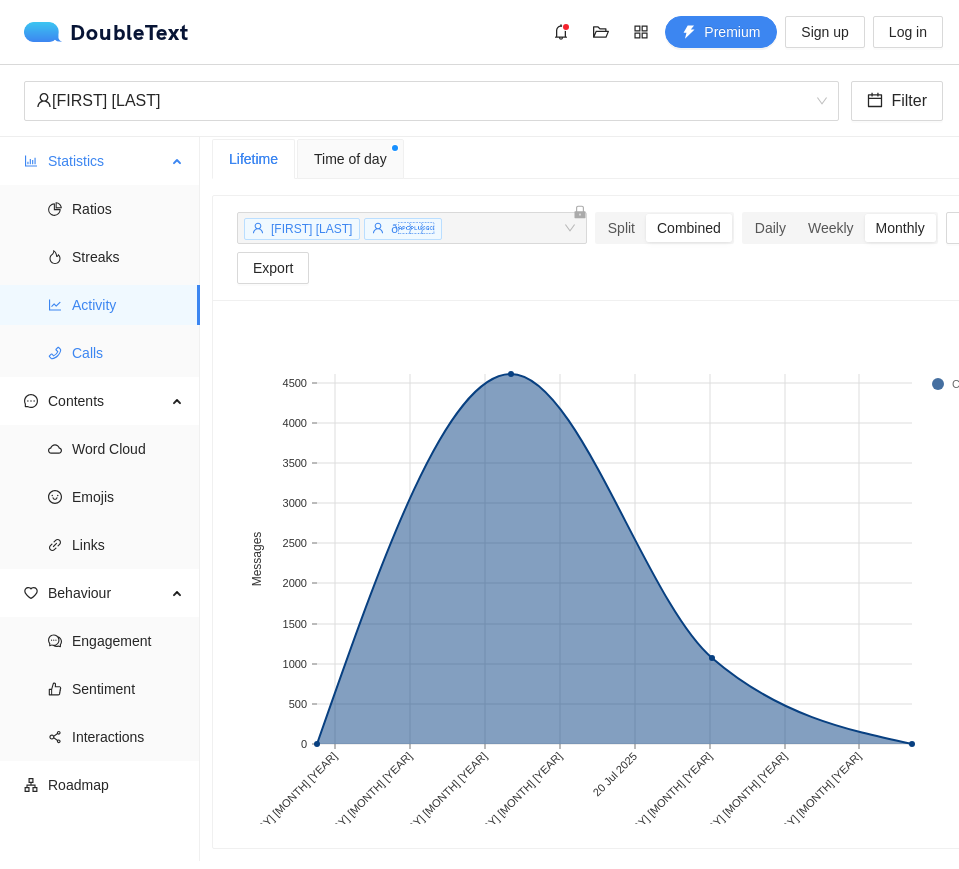 click on "Calls" at bounding box center [128, 353] 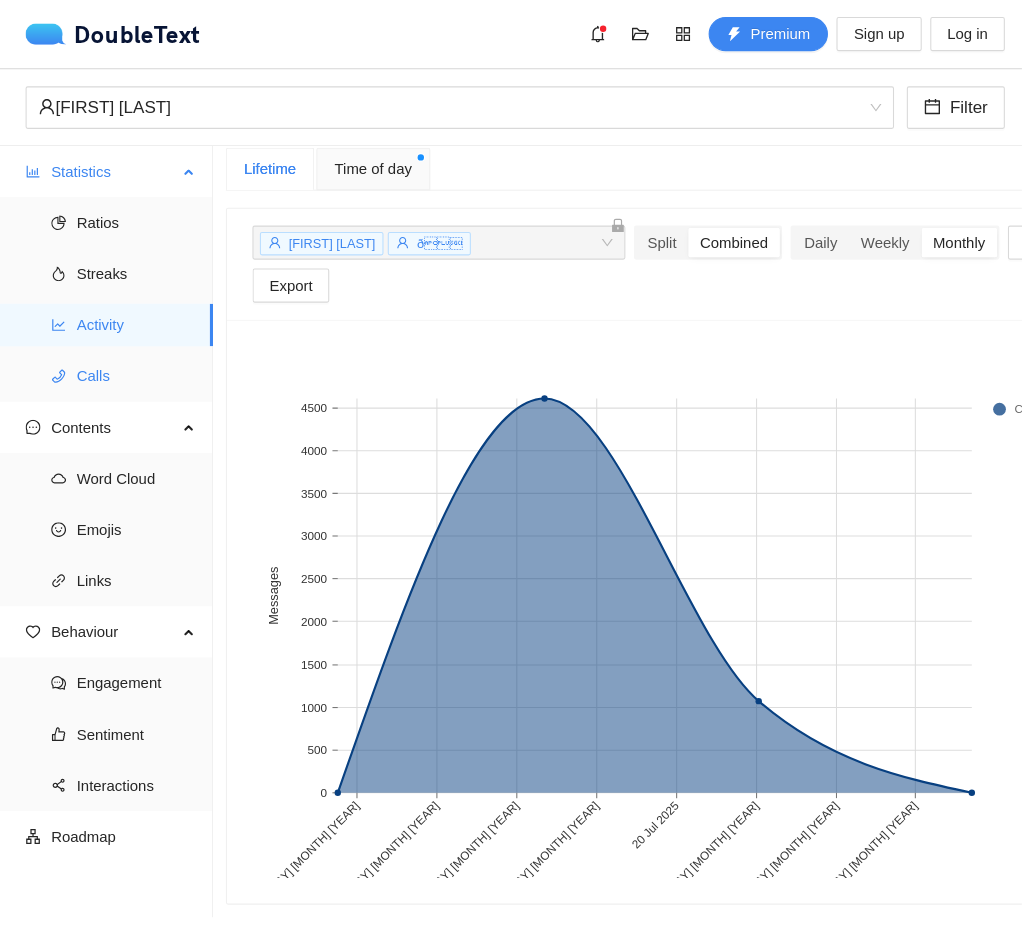 scroll, scrollTop: 0, scrollLeft: 0, axis: both 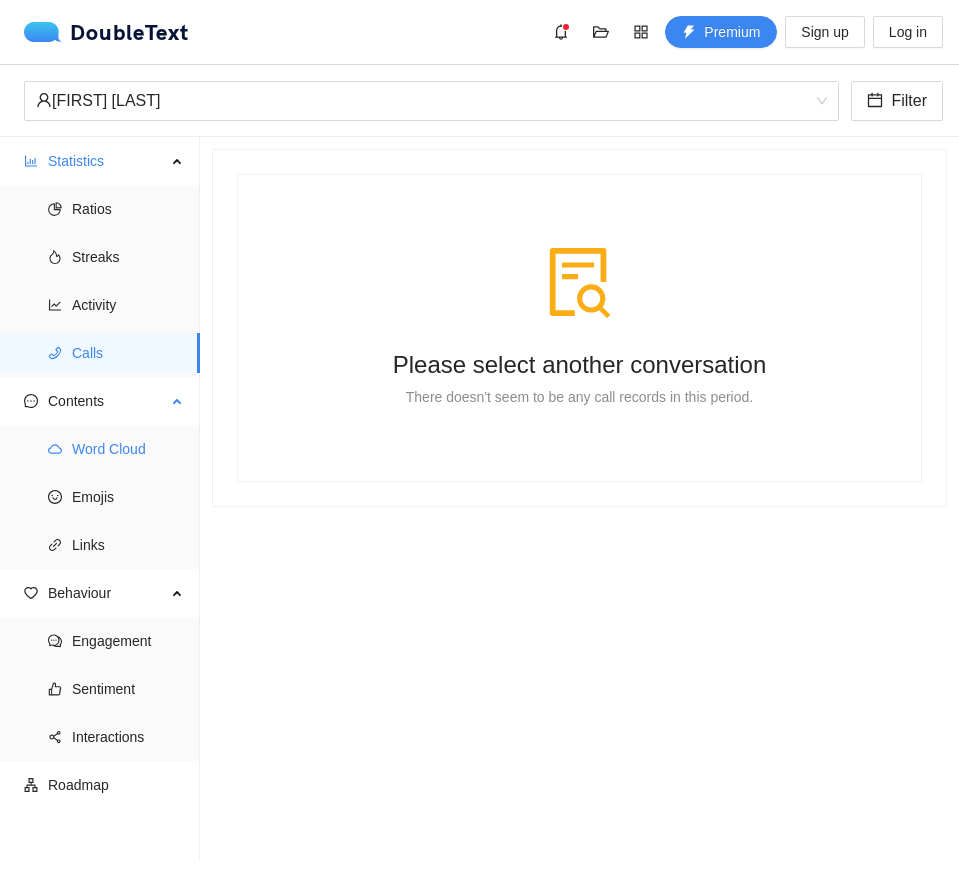 click on "Word Cloud" at bounding box center [128, 449] 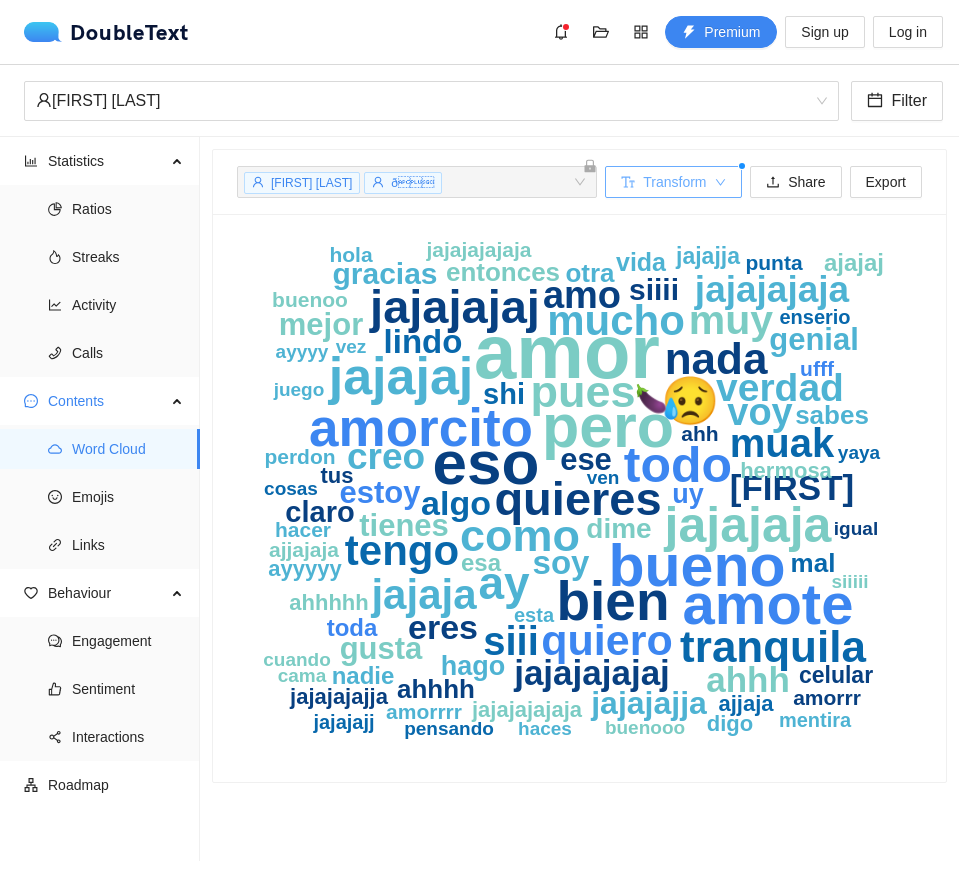 click on "Transform" at bounding box center (673, 182) 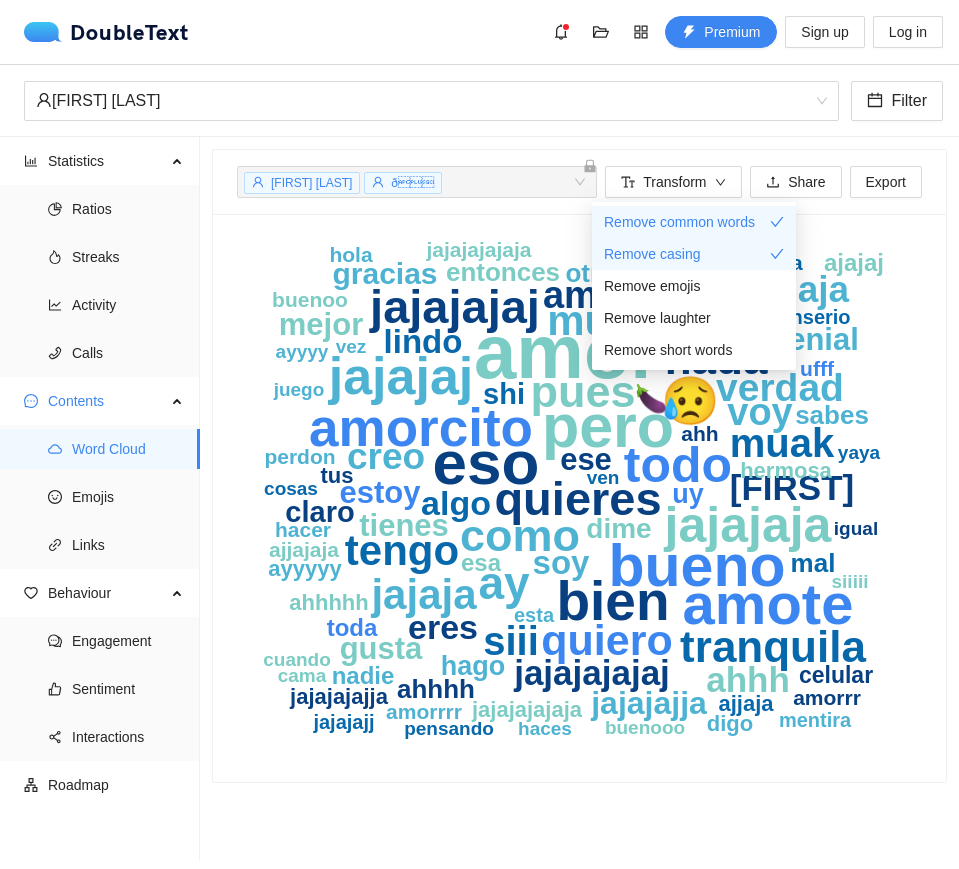 click on "[FIRST] [LAST] Filter" at bounding box center [479, 101] 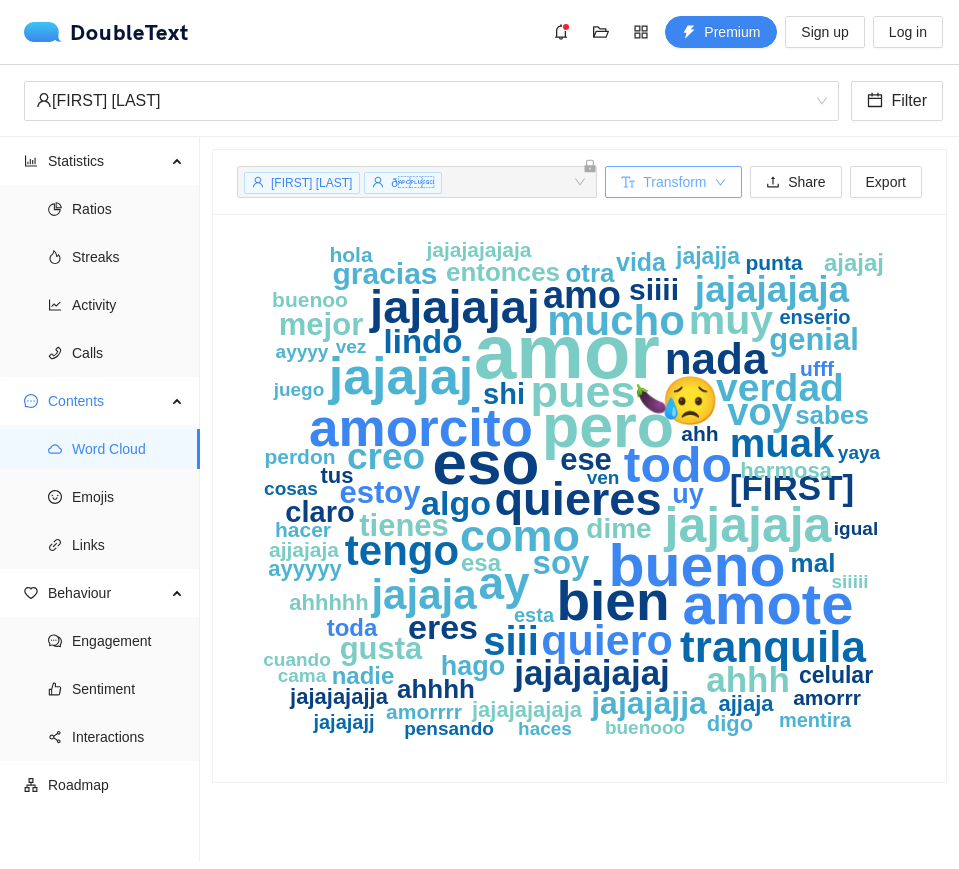 click on "Transform" at bounding box center [674, 182] 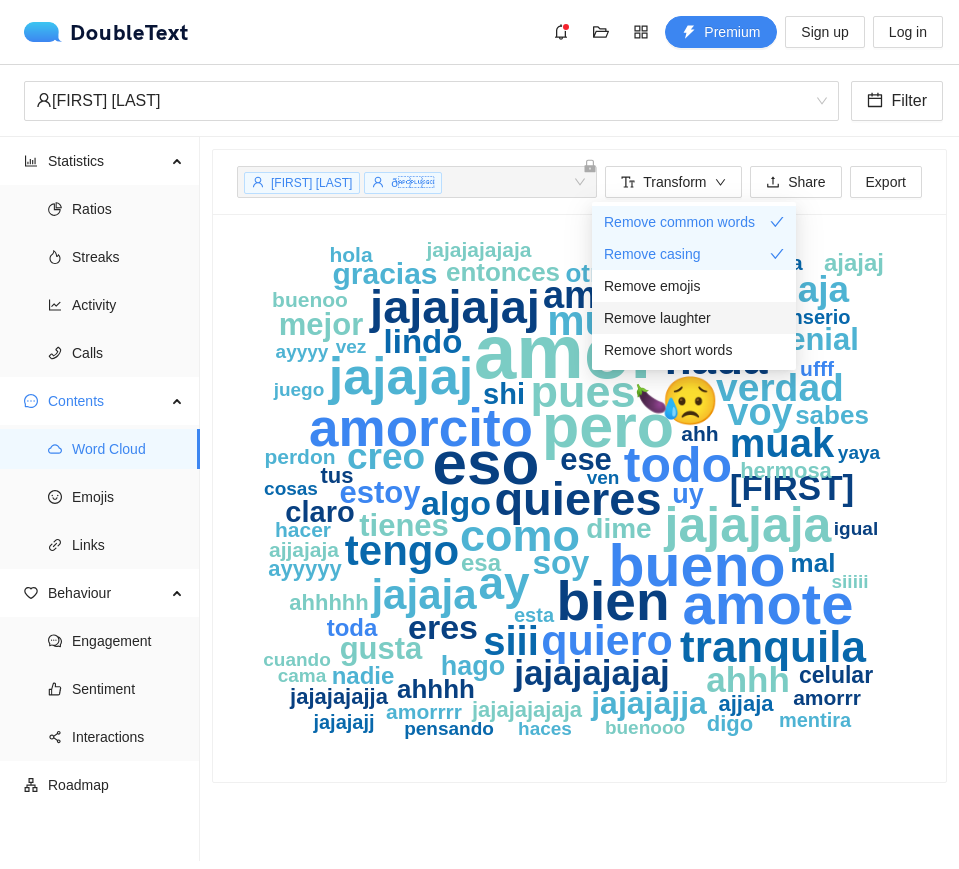 click on "Remove laughter" at bounding box center [657, 318] 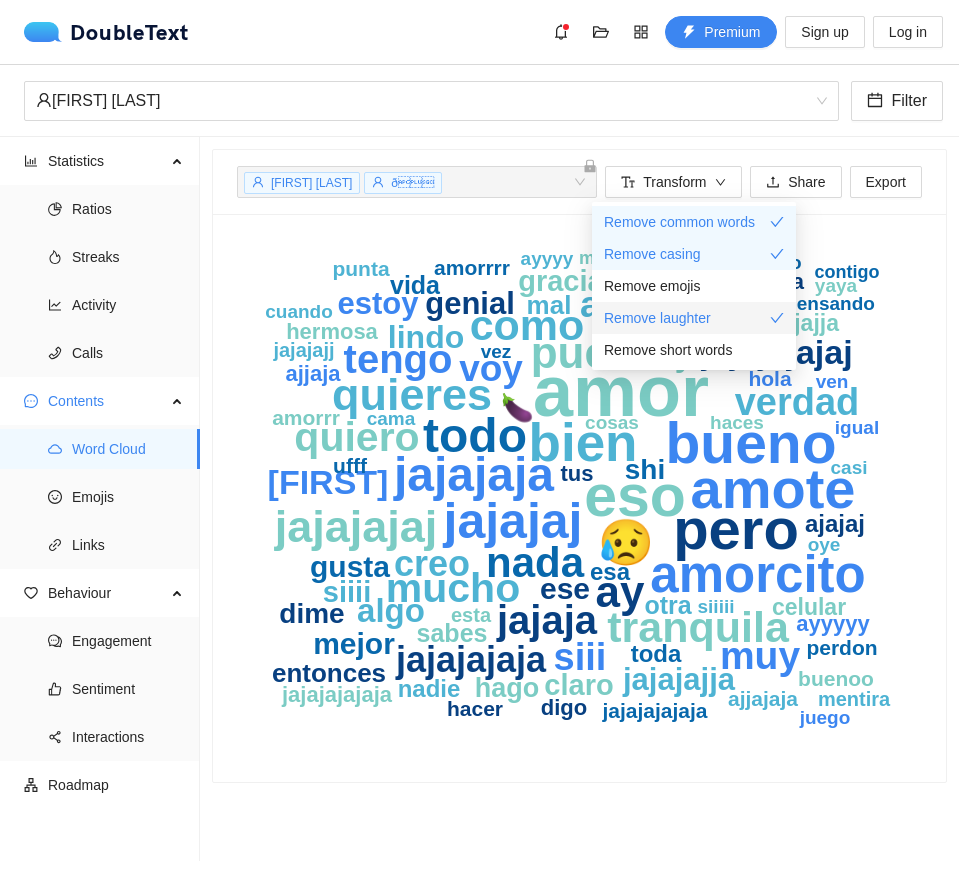 click on "Remove laughter" at bounding box center (657, 318) 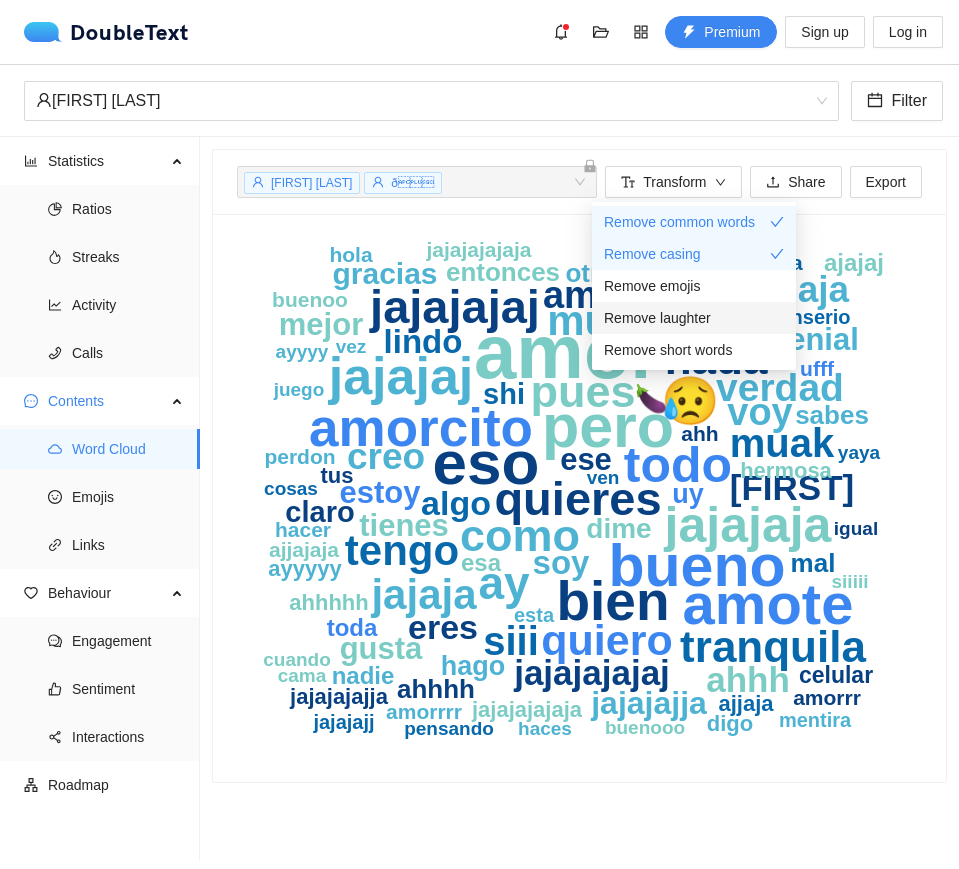 click on "Remove laughter" at bounding box center [657, 318] 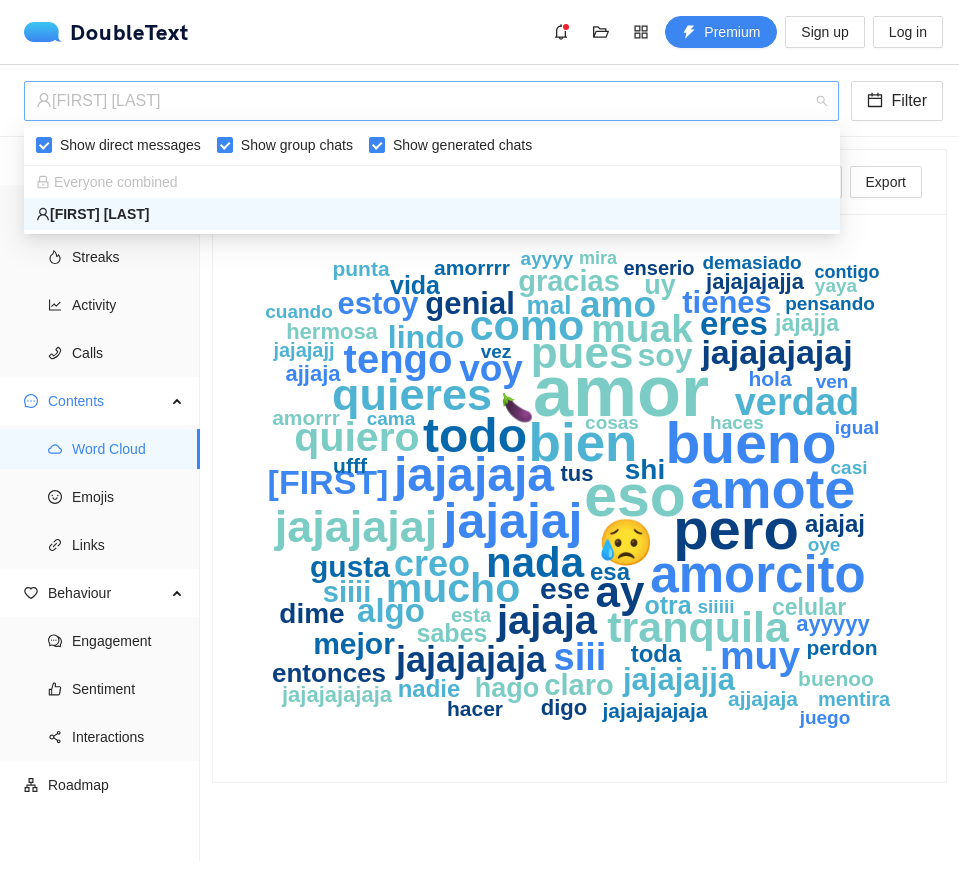 click on "[FIRST] [LAST]" at bounding box center (422, 101) 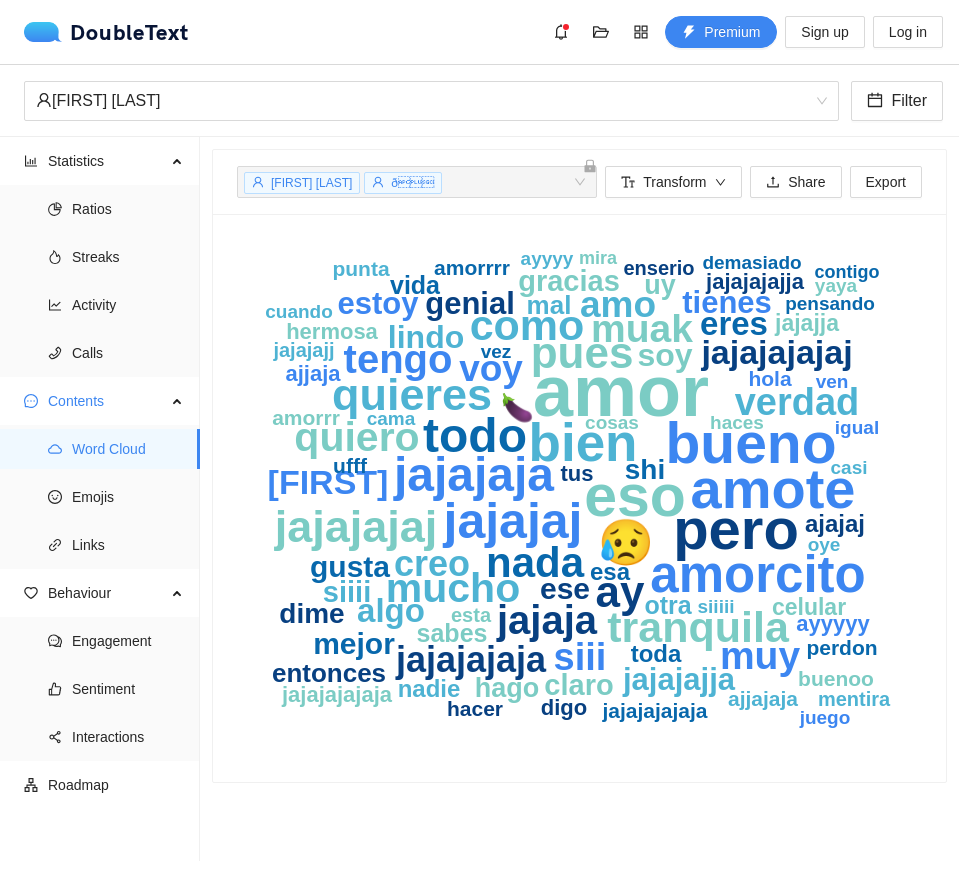 click on "amor eso pero bueno amote bien amorcito jajajaj jajajaja todo quieres jajajajaj 😥 ay pues como tranquila nada quiero mucho jajaja tengo muy muak siii verdad amo voy creo jajajajaja jajajajajaj [FIRST] eres algo soy lindo jajajajja genial estoy tienes mejor gusta ese siiii gracias claro shi dime uy 🍆 hago entonces mal otra sabes vida nadie toda ajajaj esa jajajja celular tus ayyyyy jajajajajaja hermosa ajjaja digo jajajajajja buenoo ajjajaja ufff perdon jajajajajajaja hacer amorrr amorrrr punta hola mentira enserio esta jajajajj cuando haces siiiii ven pensando igual juego ayyyy cama yaya vez cosas demasiado oye casi mira contigo" at bounding box center [579, 498] 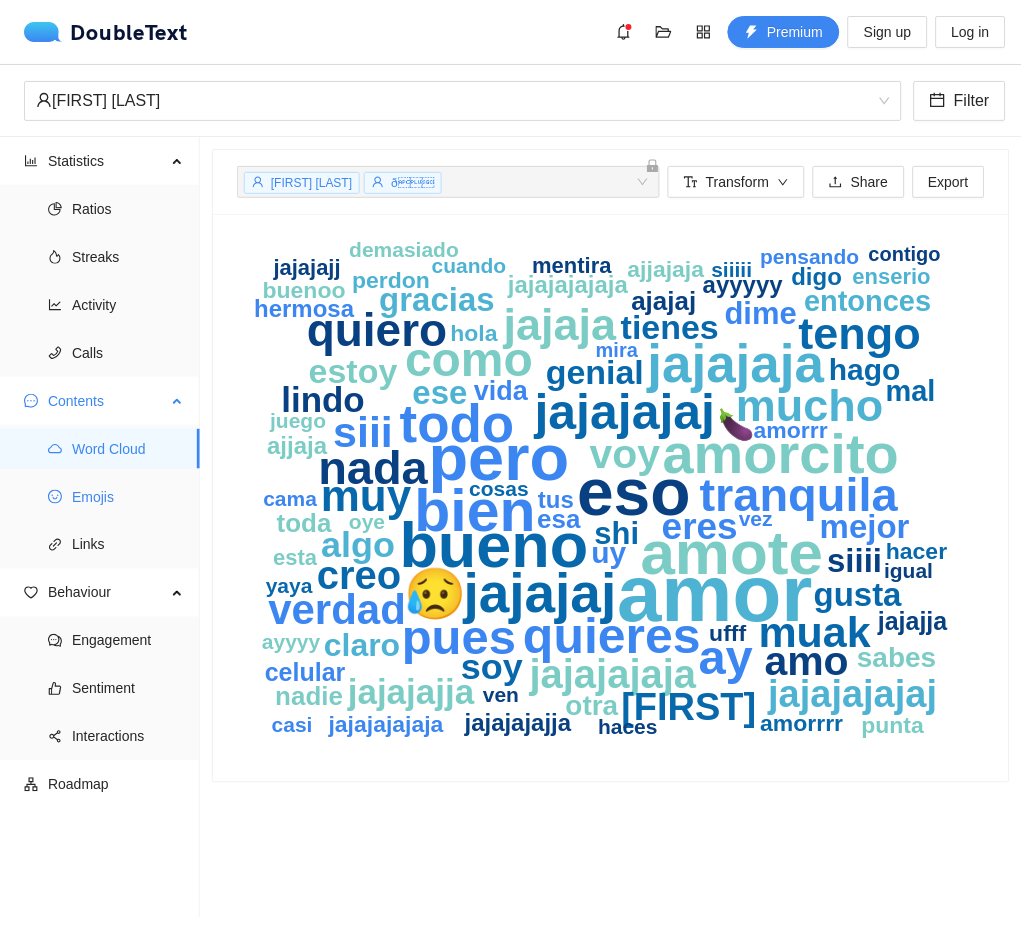click on "Emojis" at bounding box center (128, 497) 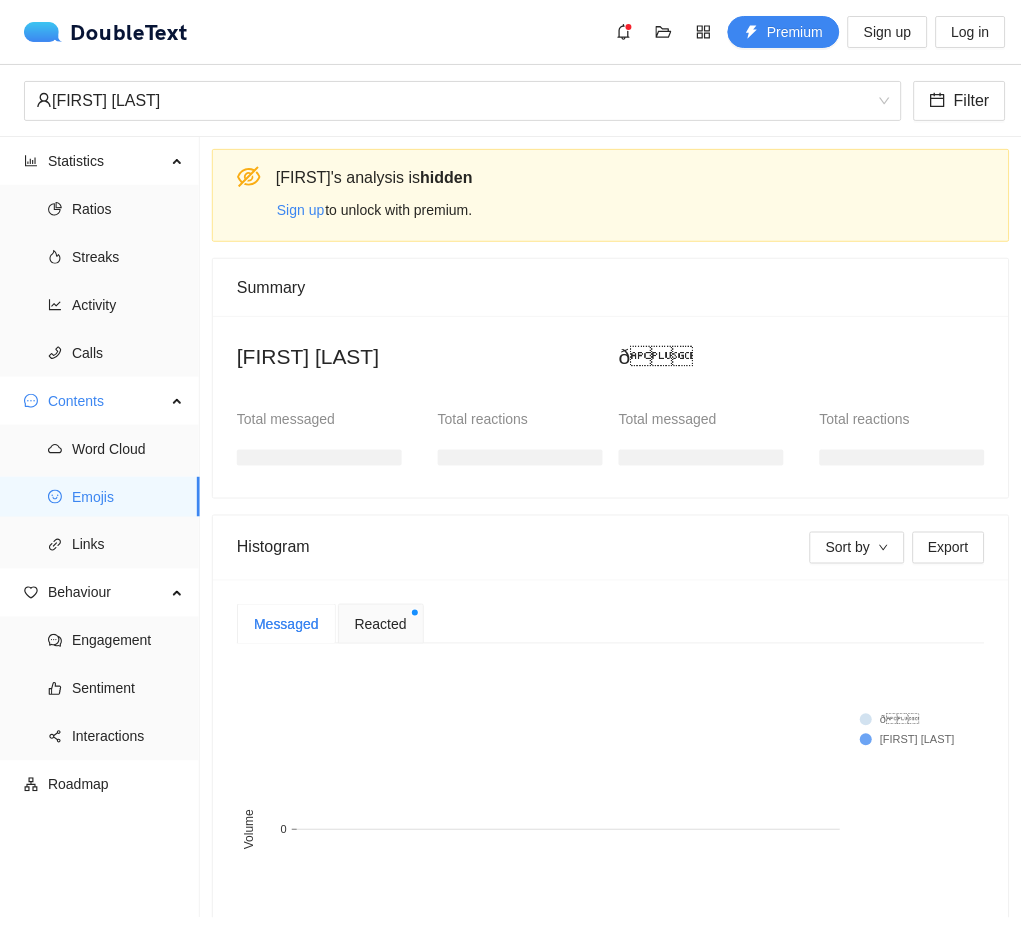 scroll, scrollTop: 204, scrollLeft: 0, axis: vertical 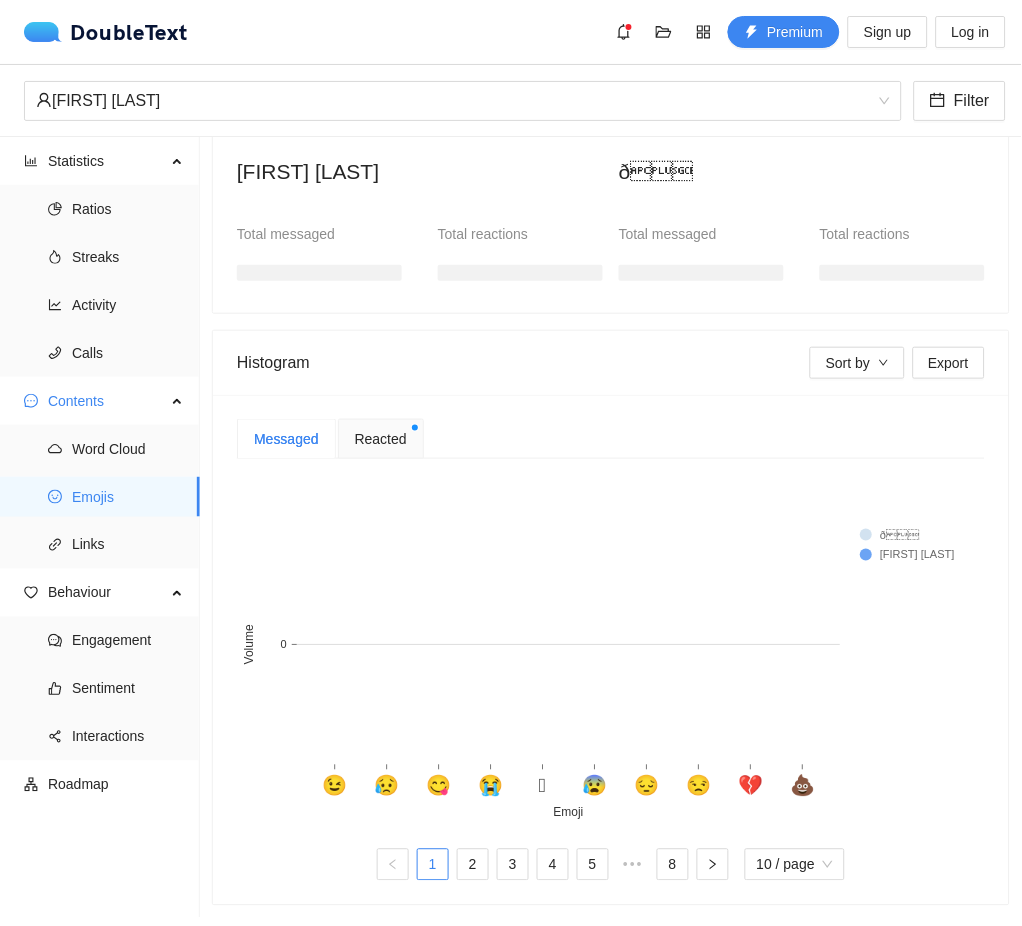 click on "Reacted" at bounding box center [381, 439] 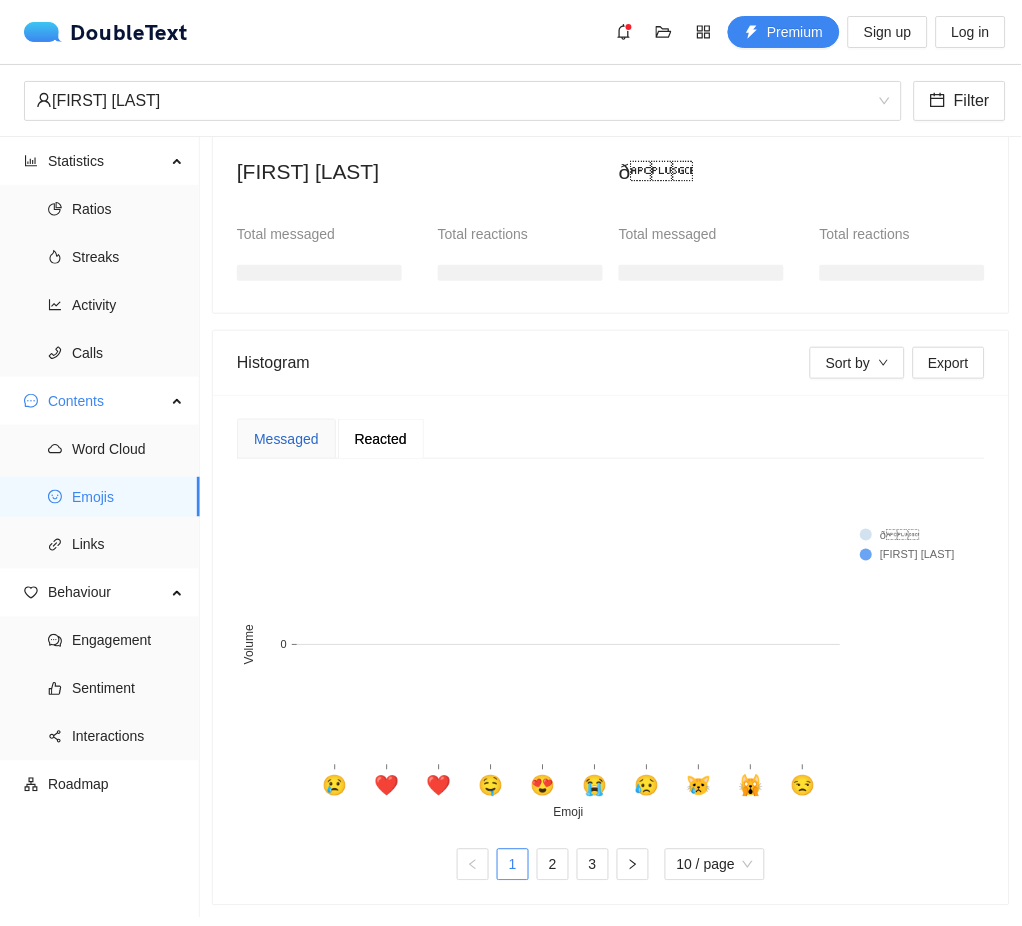 click on "Messaged" at bounding box center [286, 439] 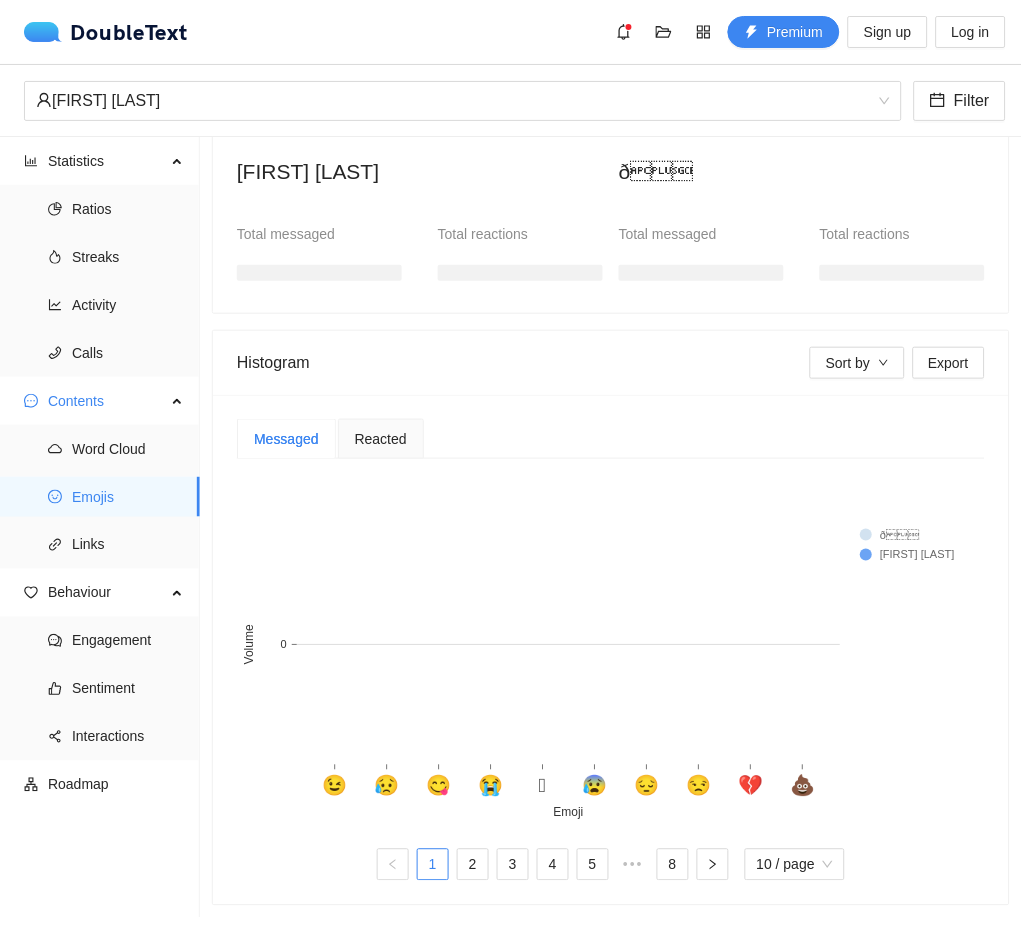click on "😉" 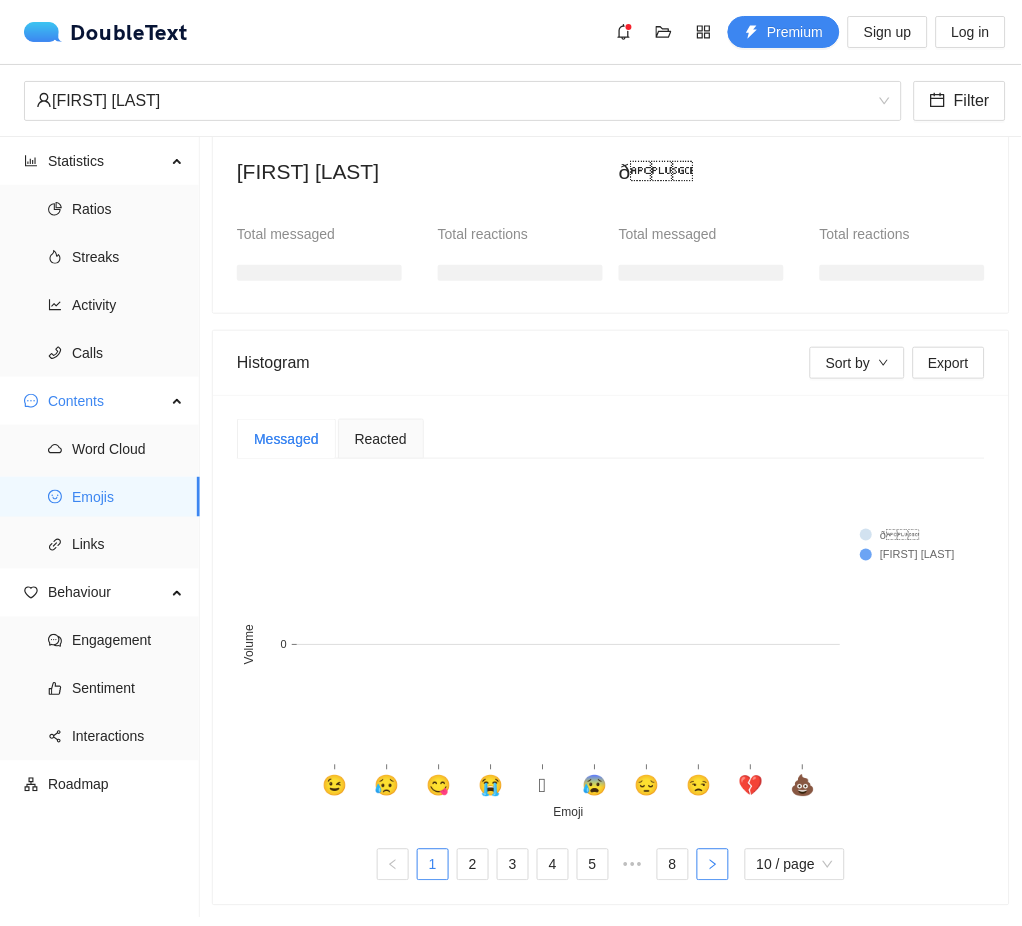 click at bounding box center (713, 865) 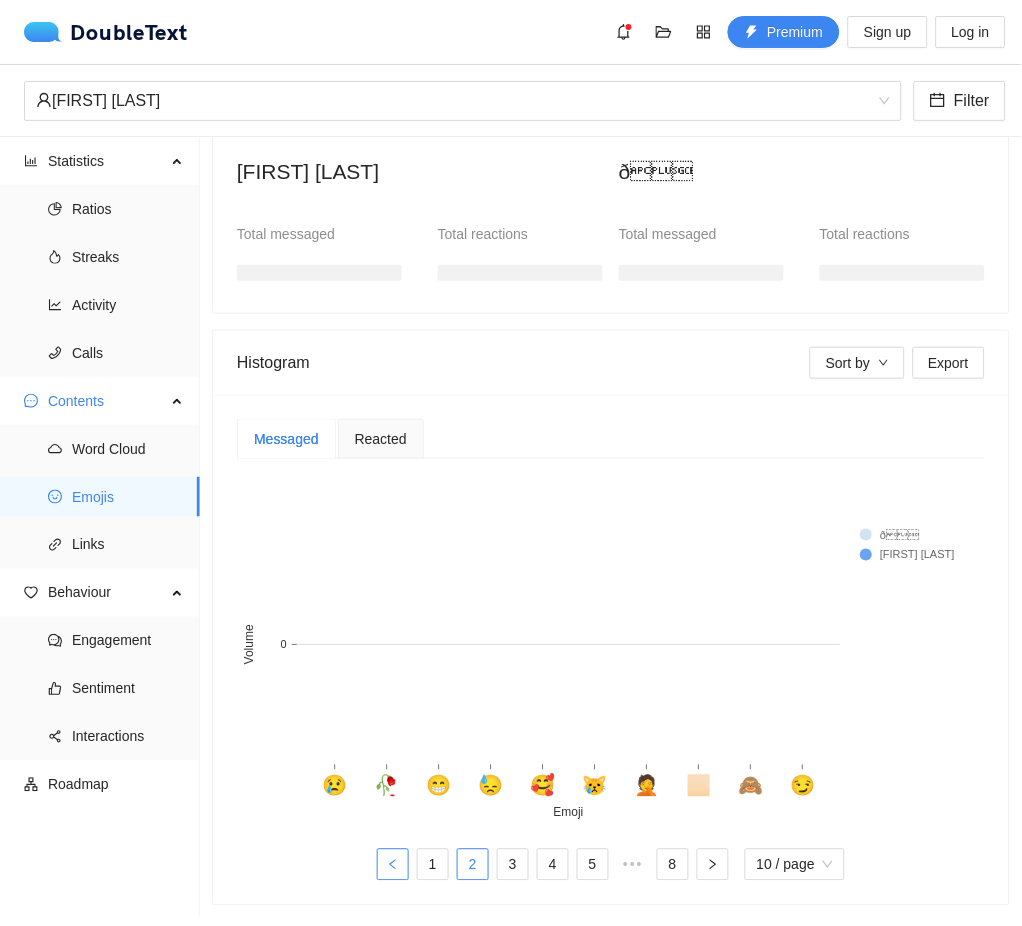 click at bounding box center [393, 865] 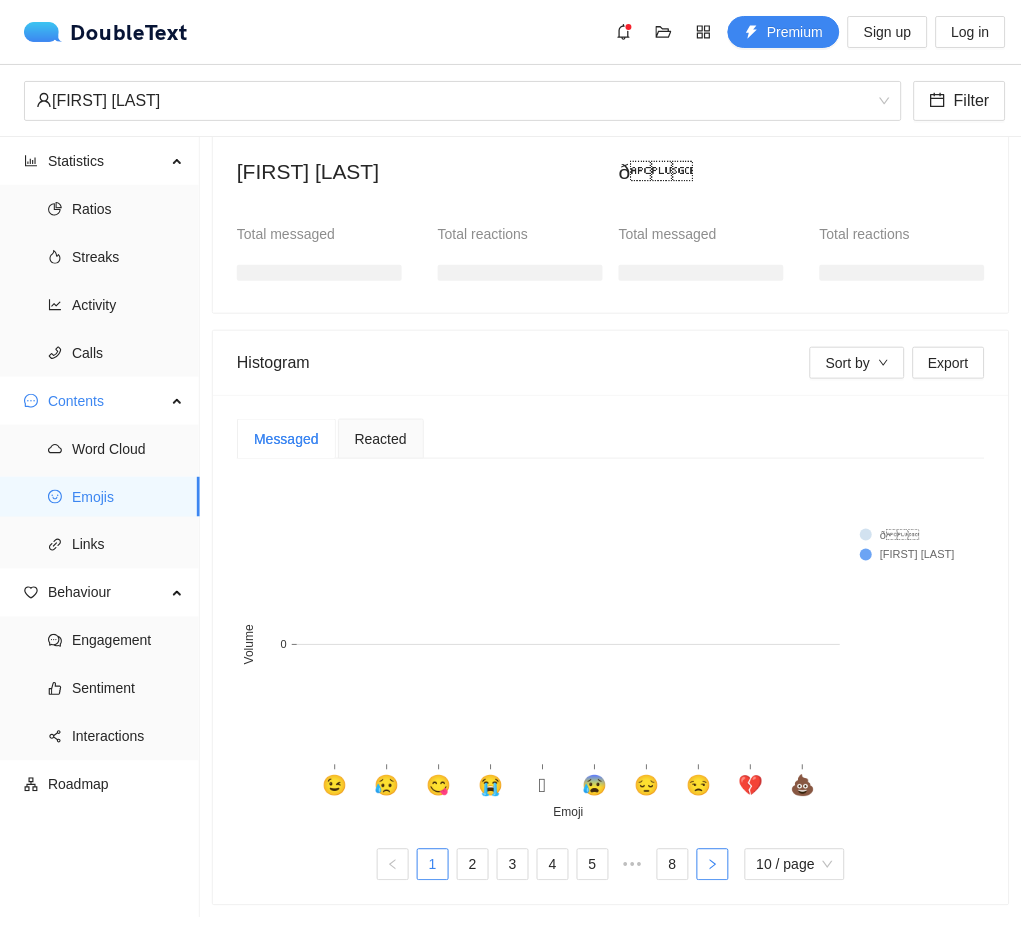 click 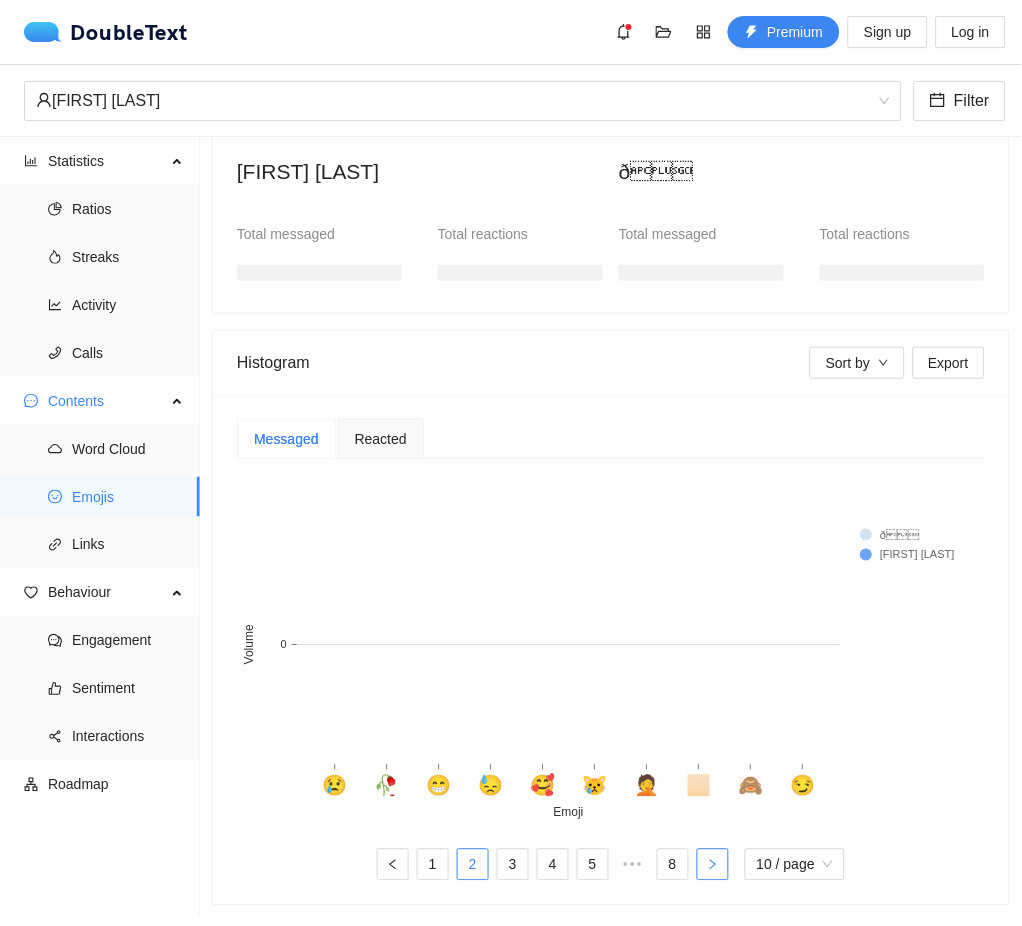 click 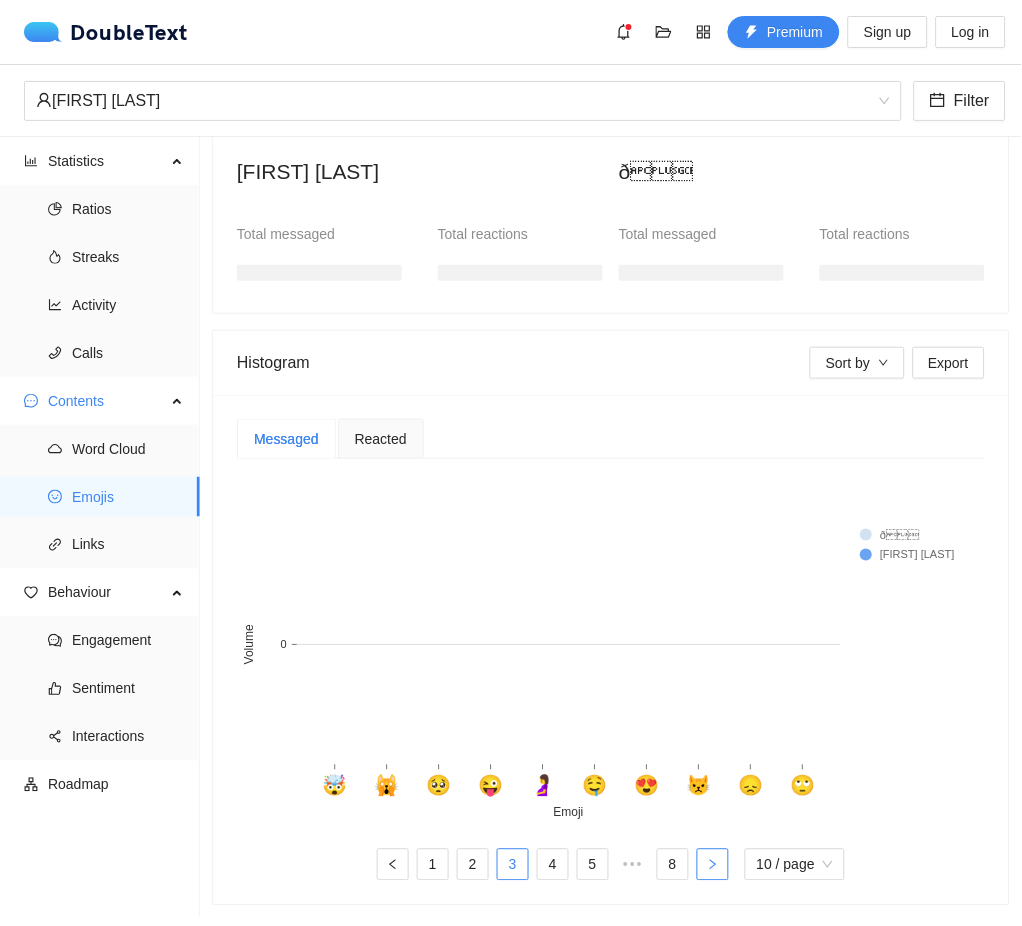 click 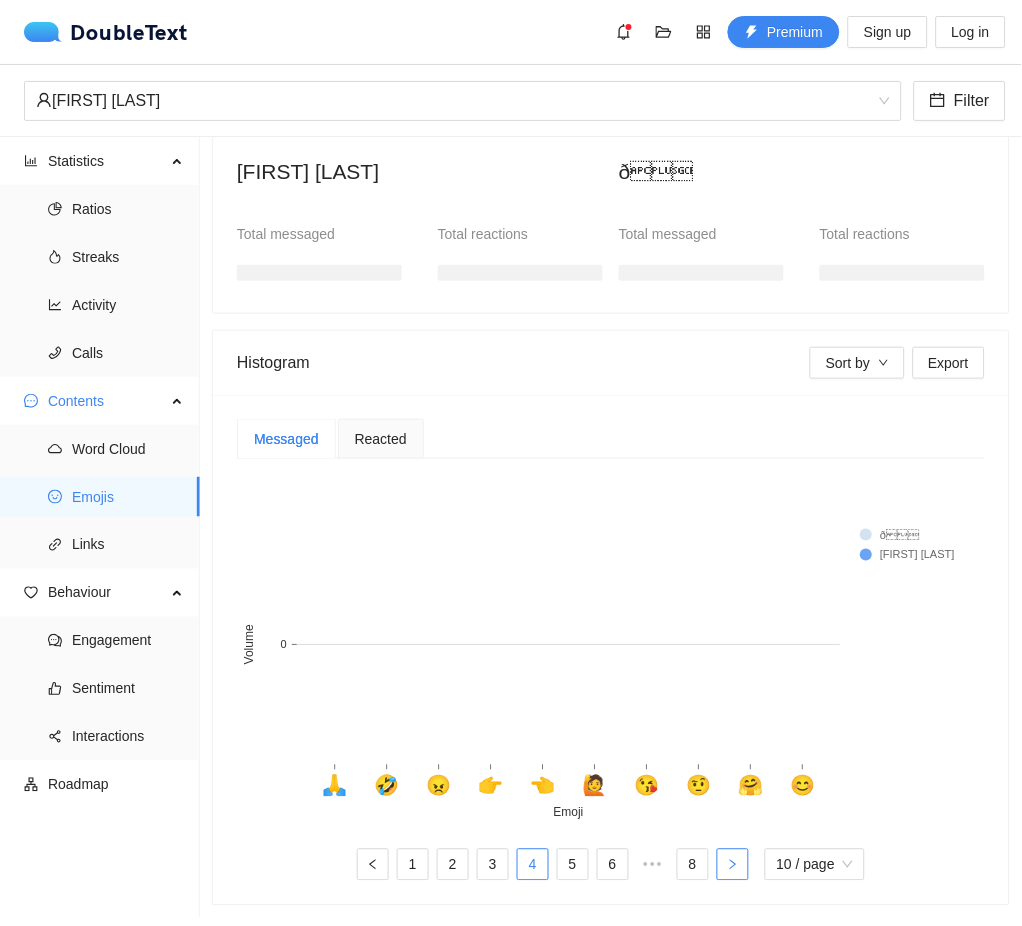 click on "1 2 3 4 5 6 ••• 8 10 / page" at bounding box center (611, 865) 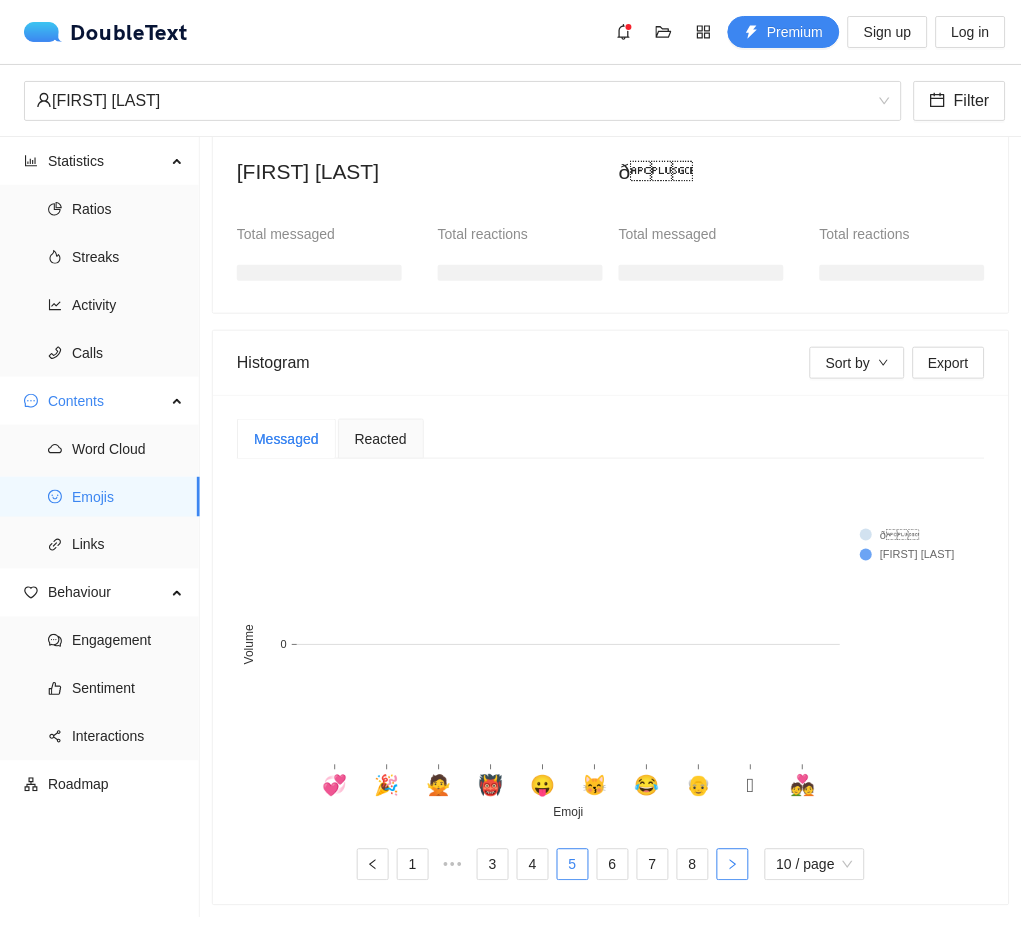 click 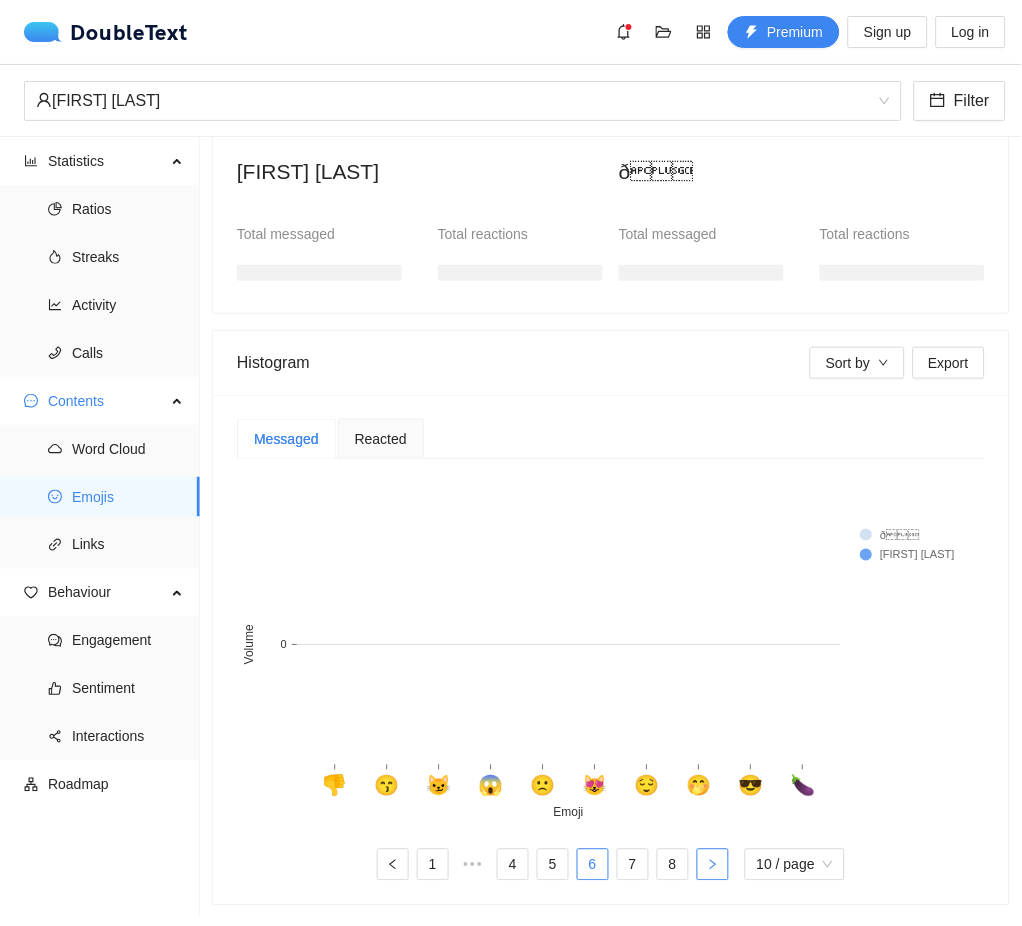 click at bounding box center (713, 865) 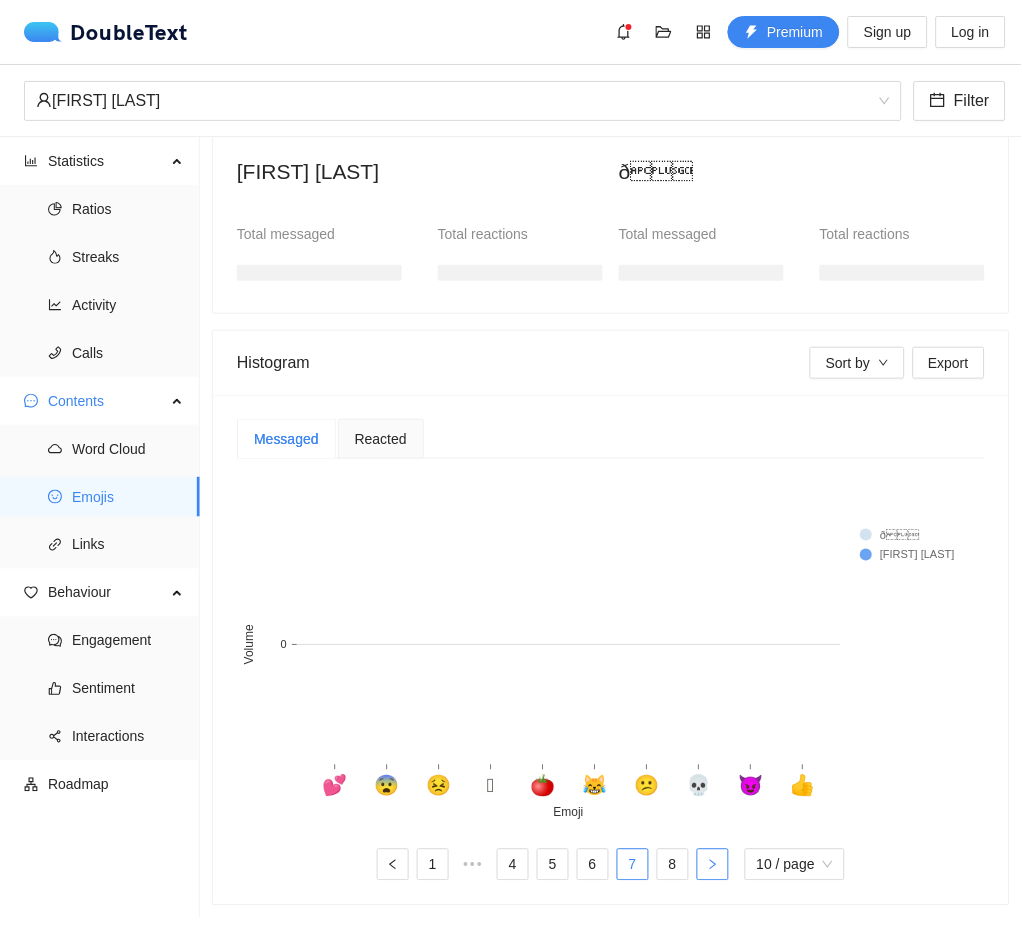 click at bounding box center (713, 865) 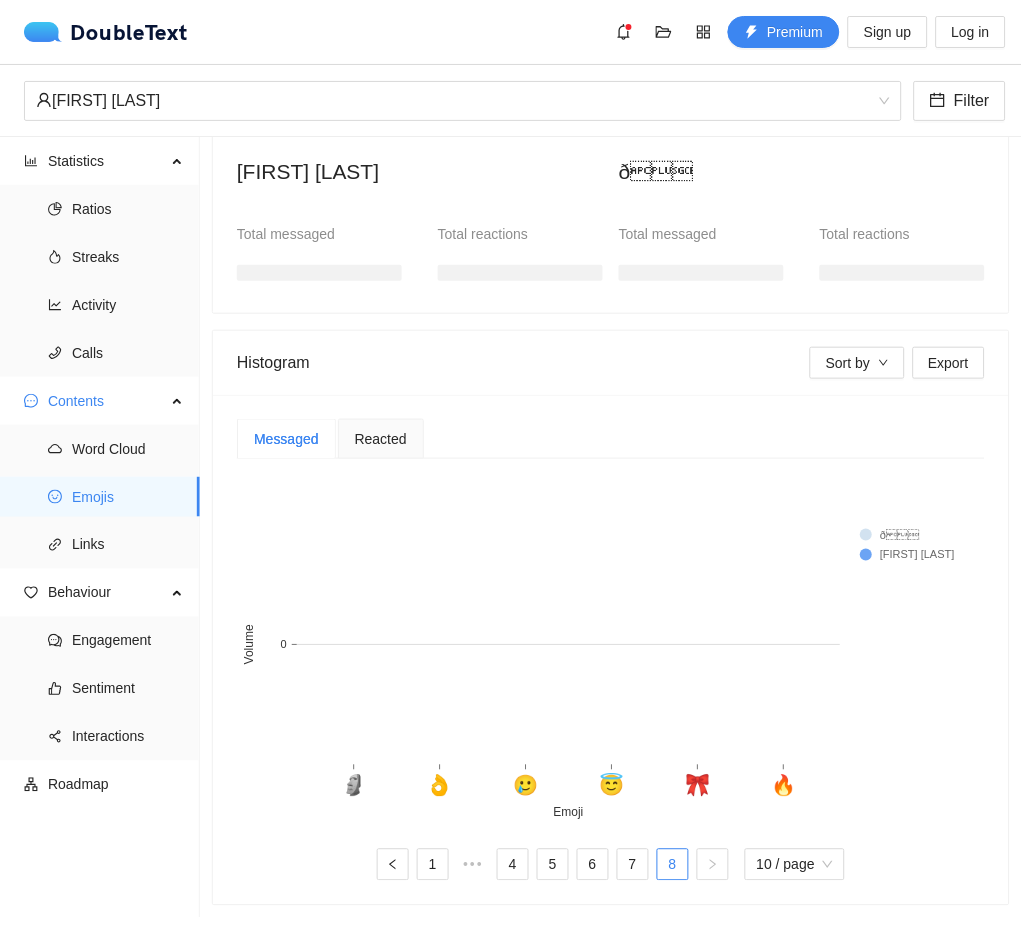click on "Reacted" at bounding box center (381, 439) 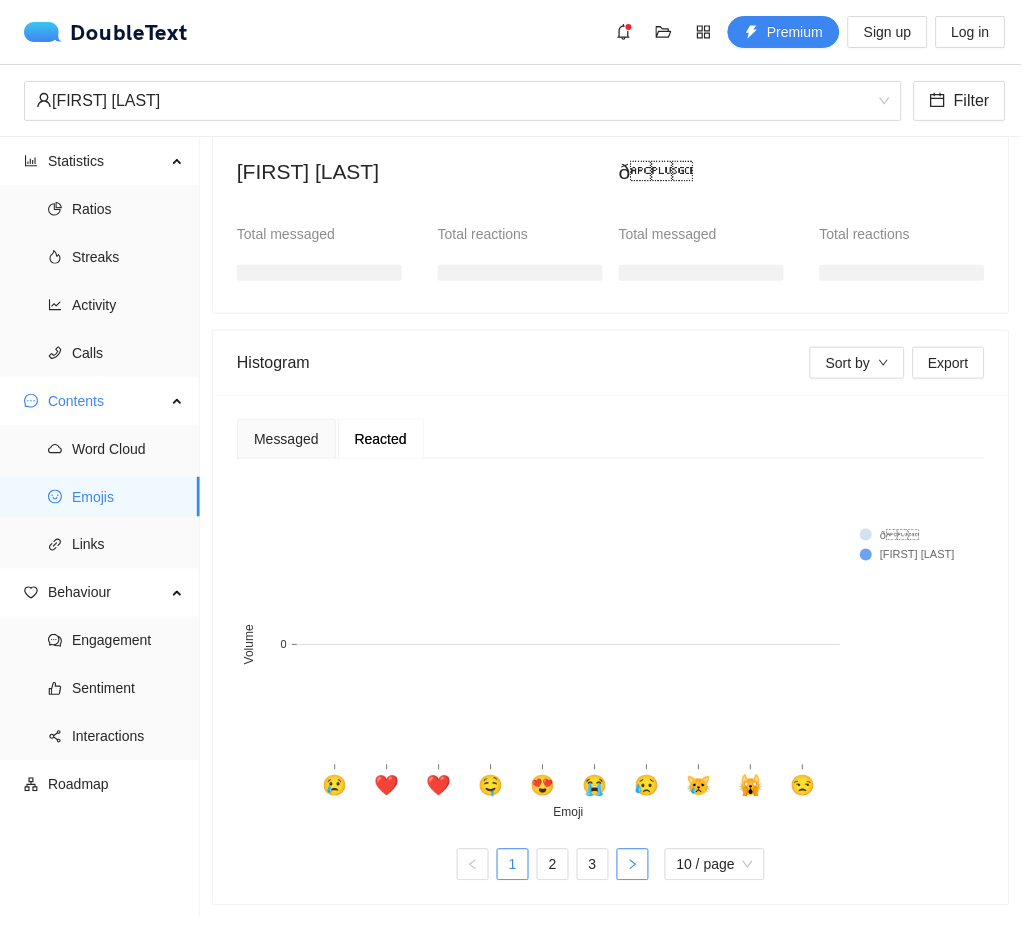 click 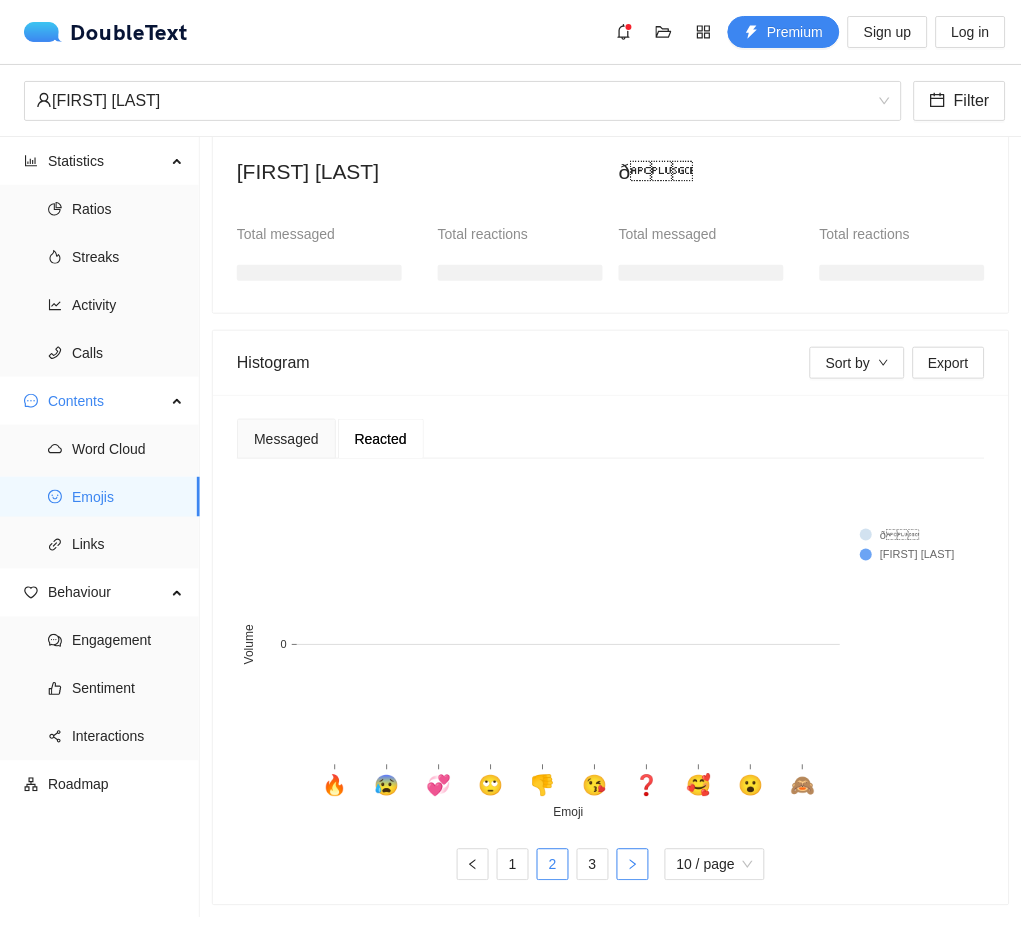 click 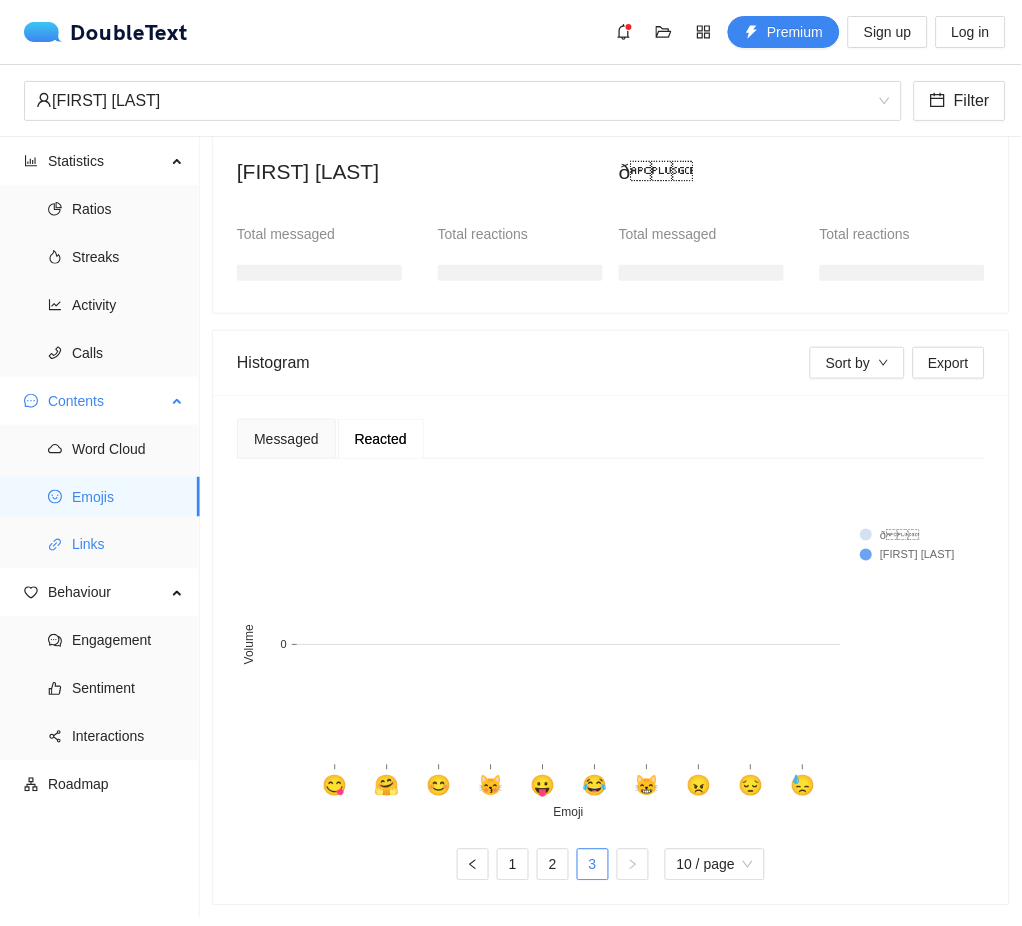 click on "Links" at bounding box center [128, 545] 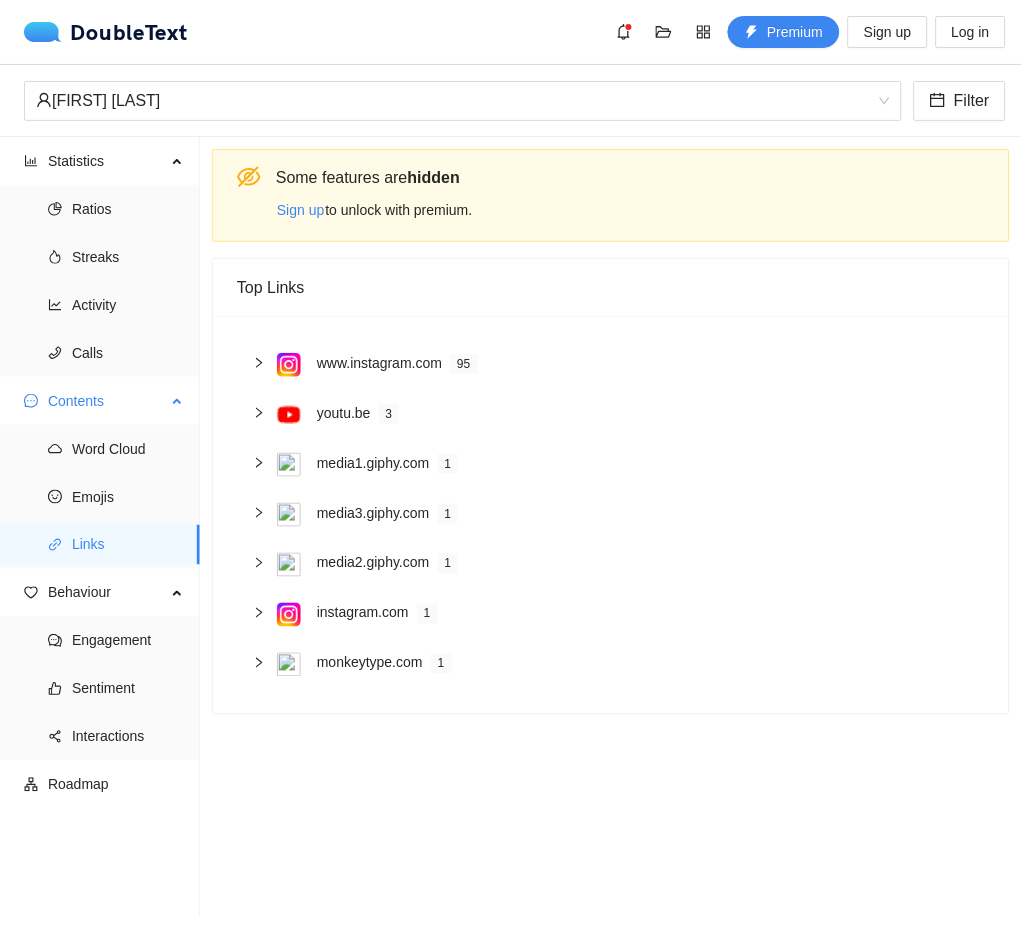 scroll, scrollTop: 0, scrollLeft: 0, axis: both 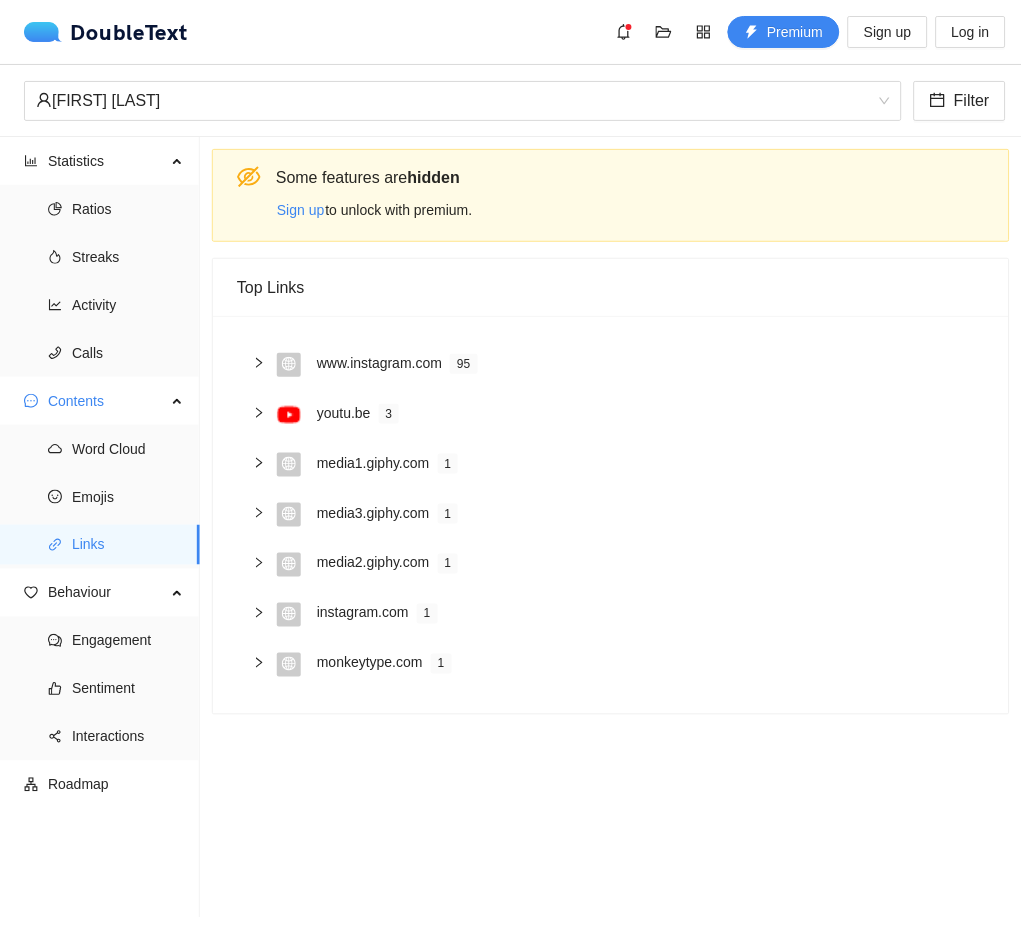 click on "media1.giphy.com" at bounding box center [373, 463] 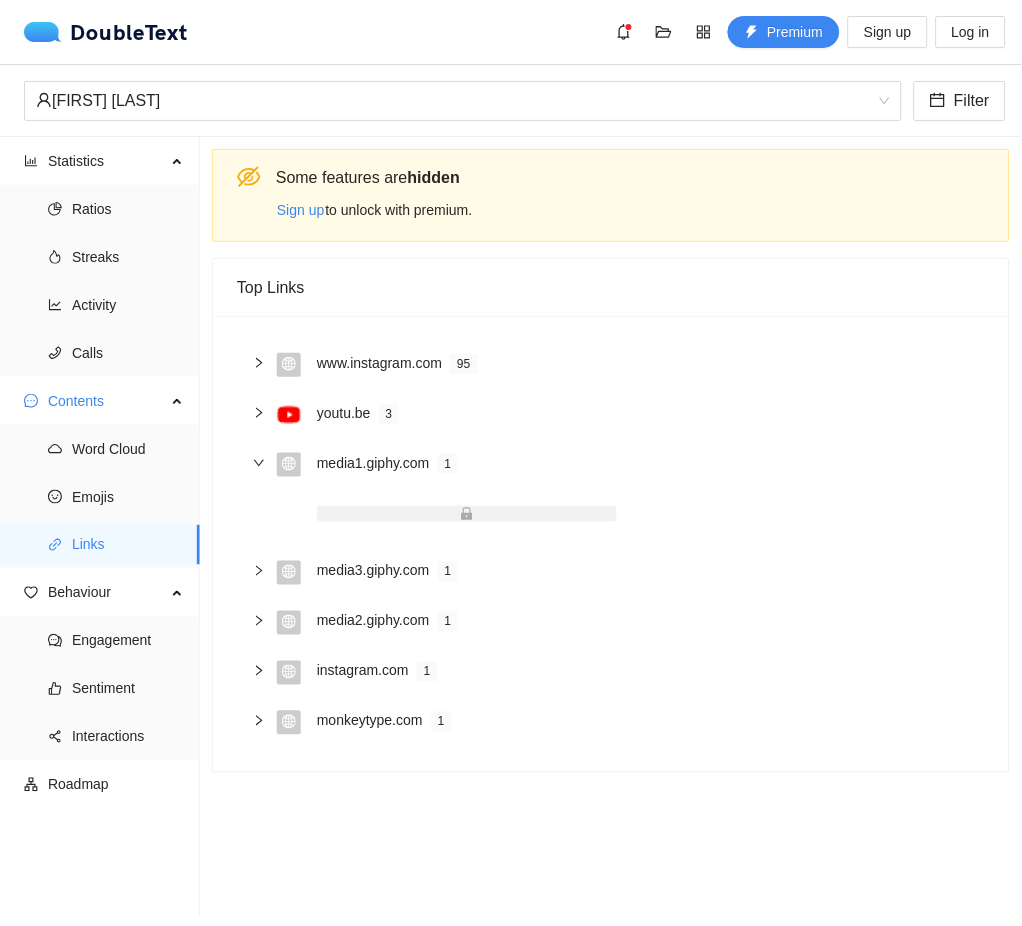 click at bounding box center [467, 514] 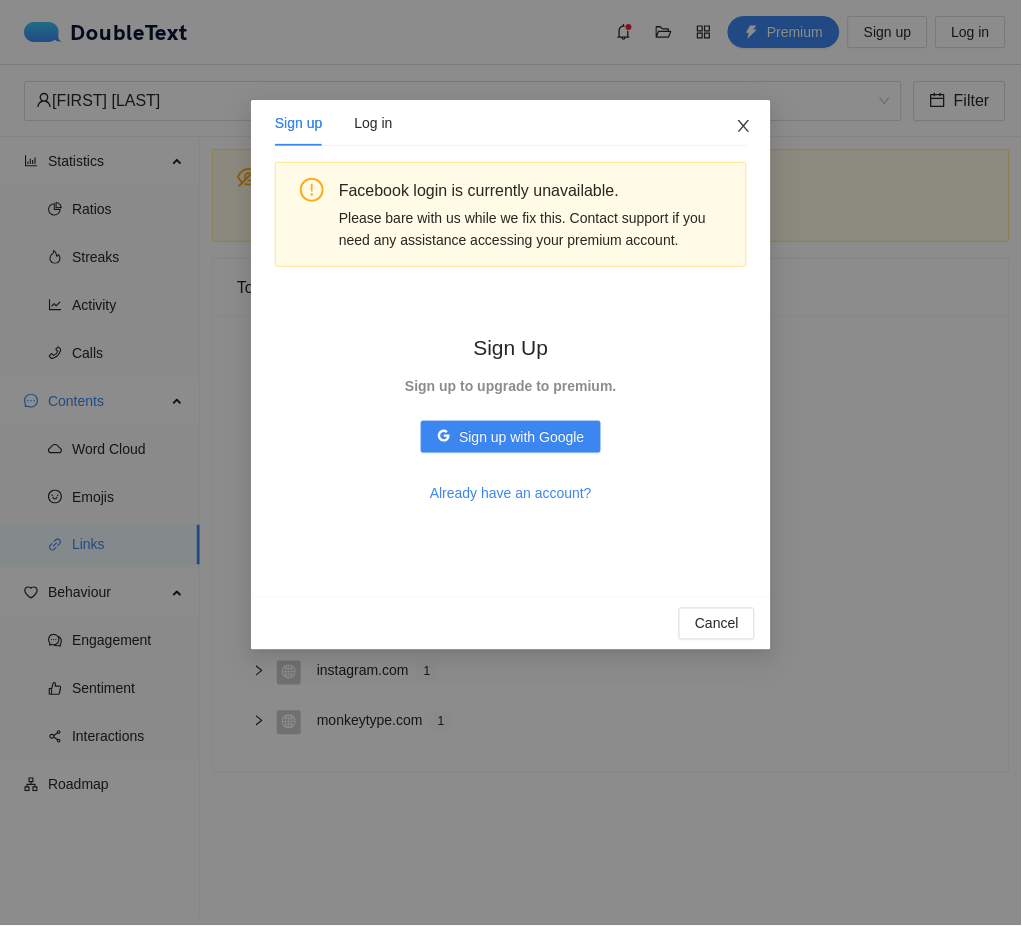 click at bounding box center [744, 127] 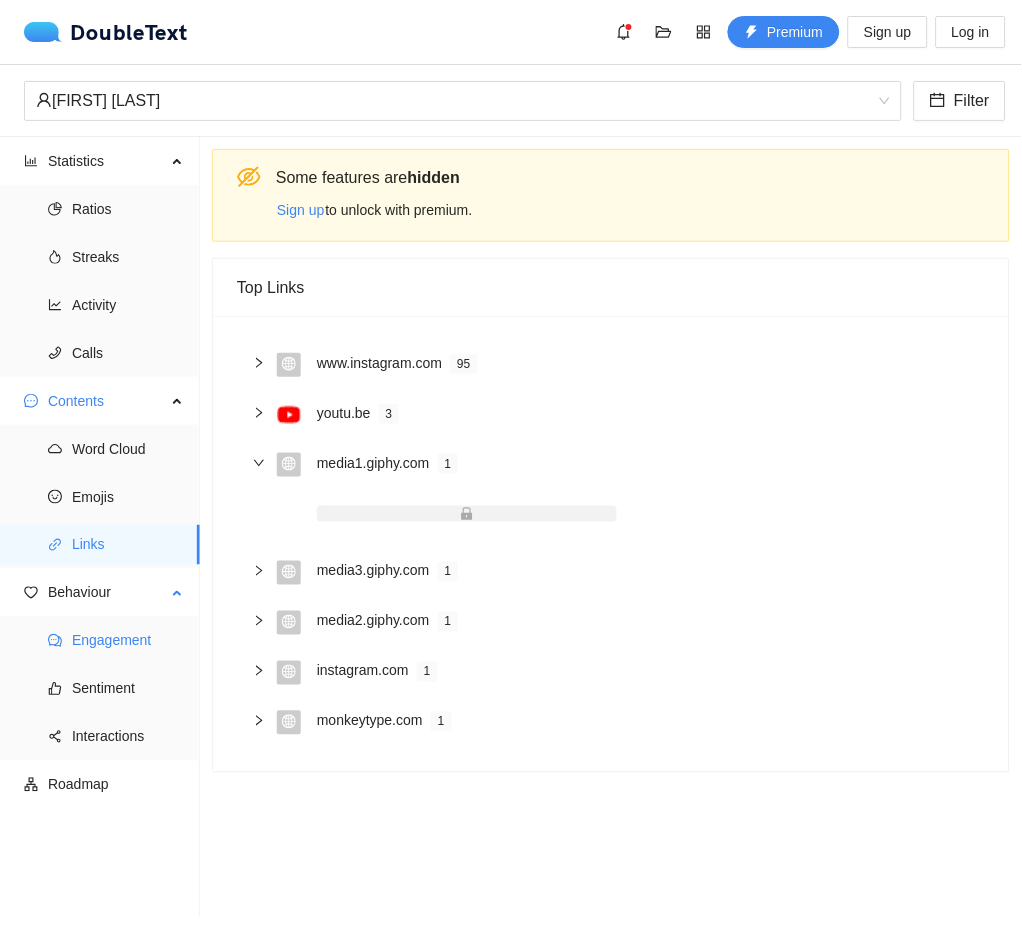click on "Engagement" at bounding box center [128, 641] 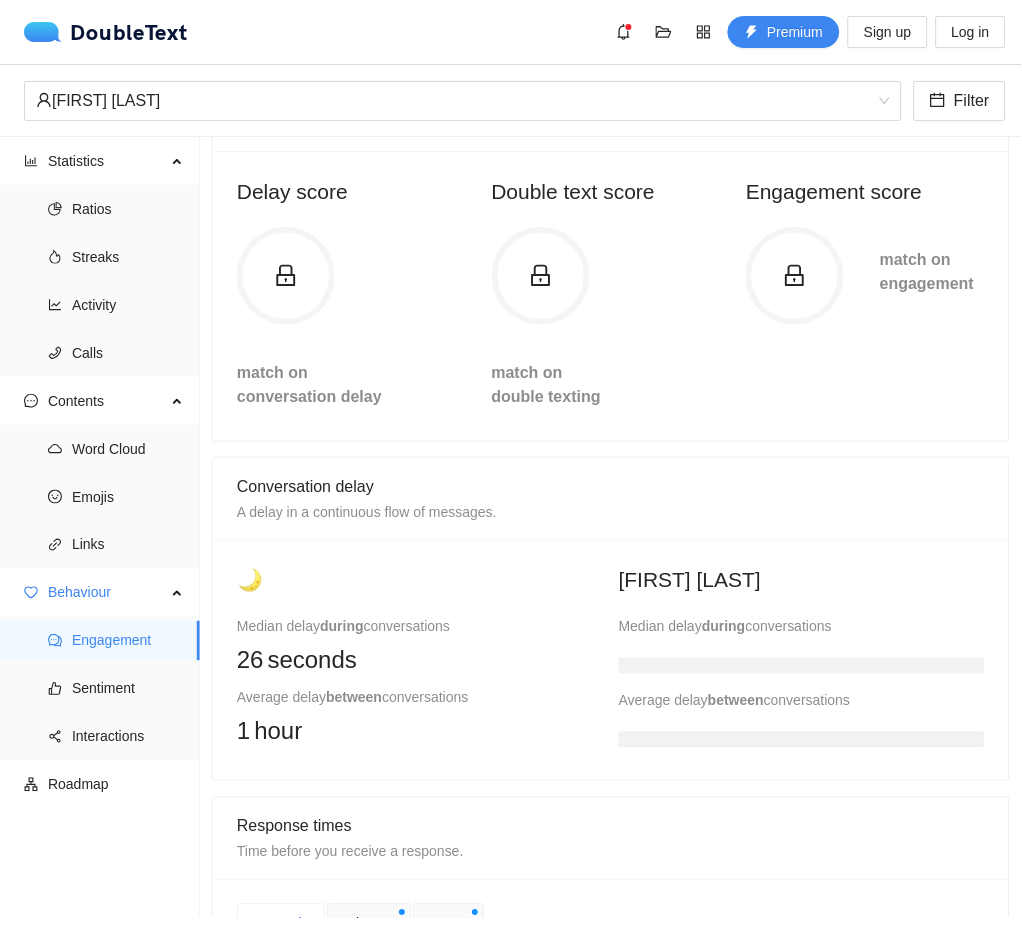 scroll, scrollTop: 192, scrollLeft: 0, axis: vertical 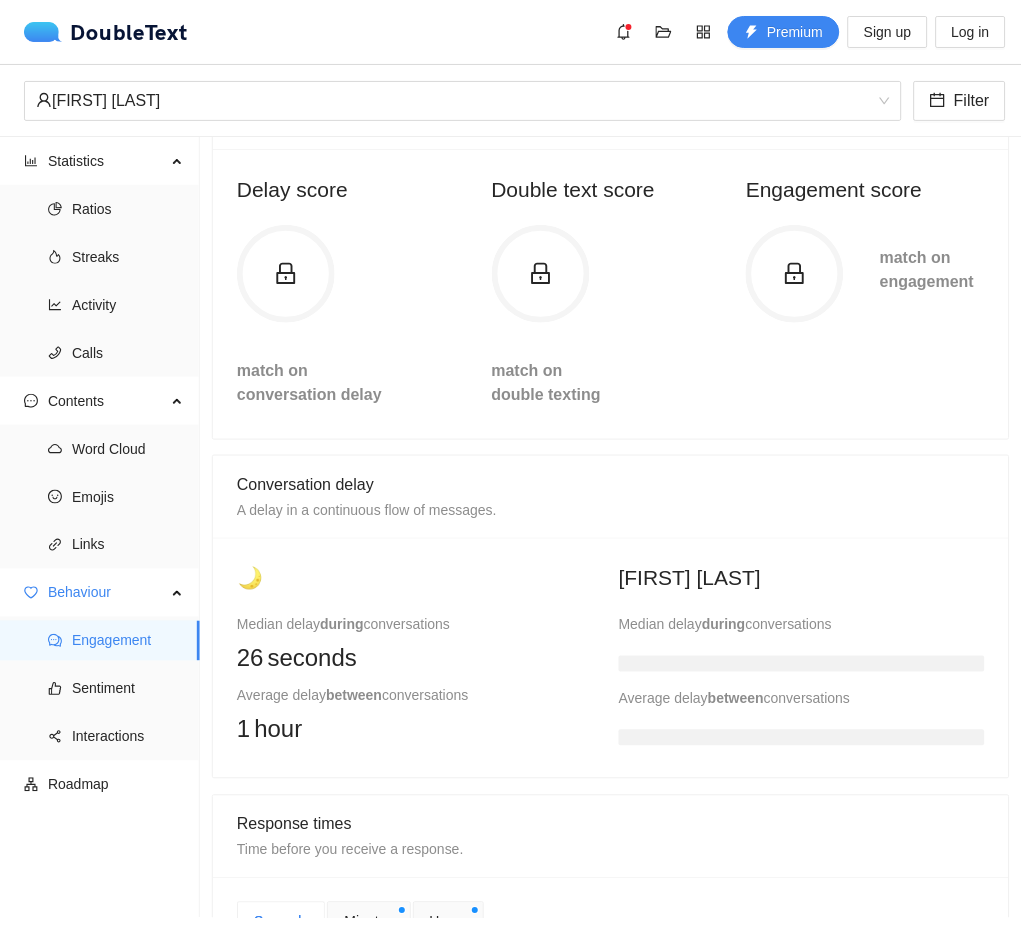 click 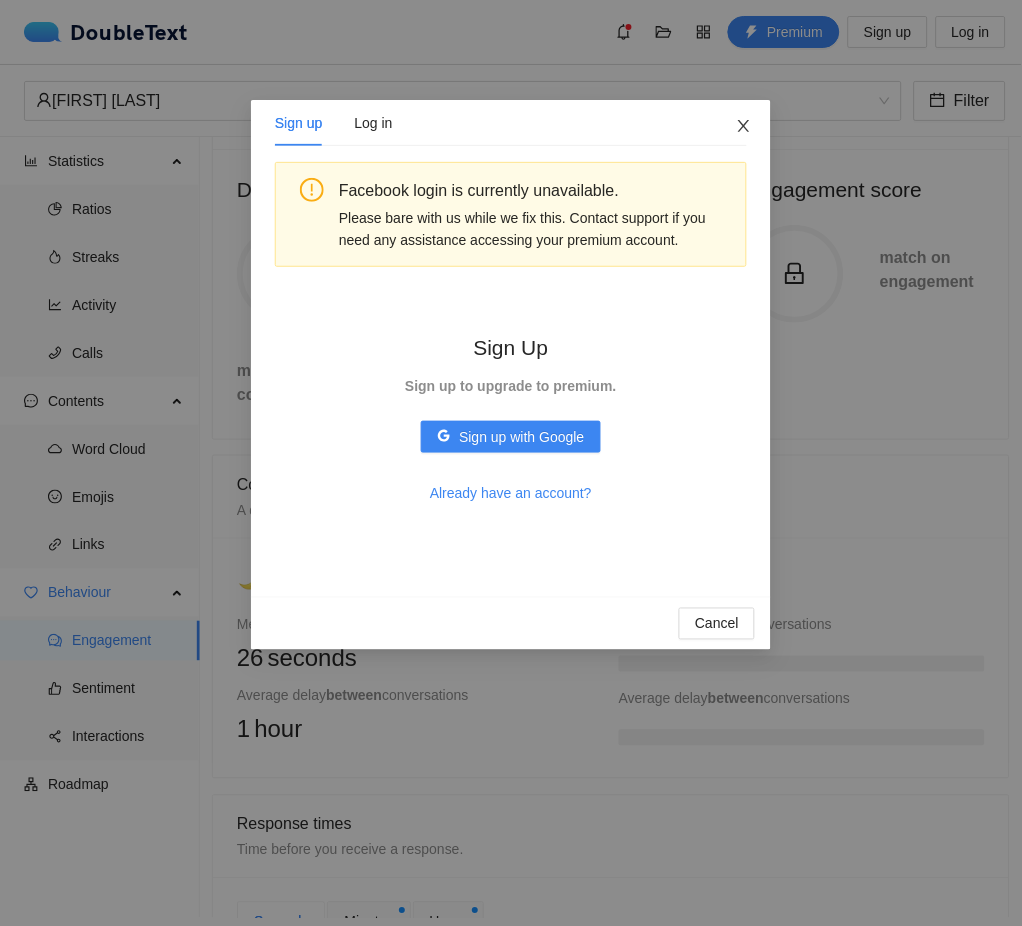 click at bounding box center [744, 127] 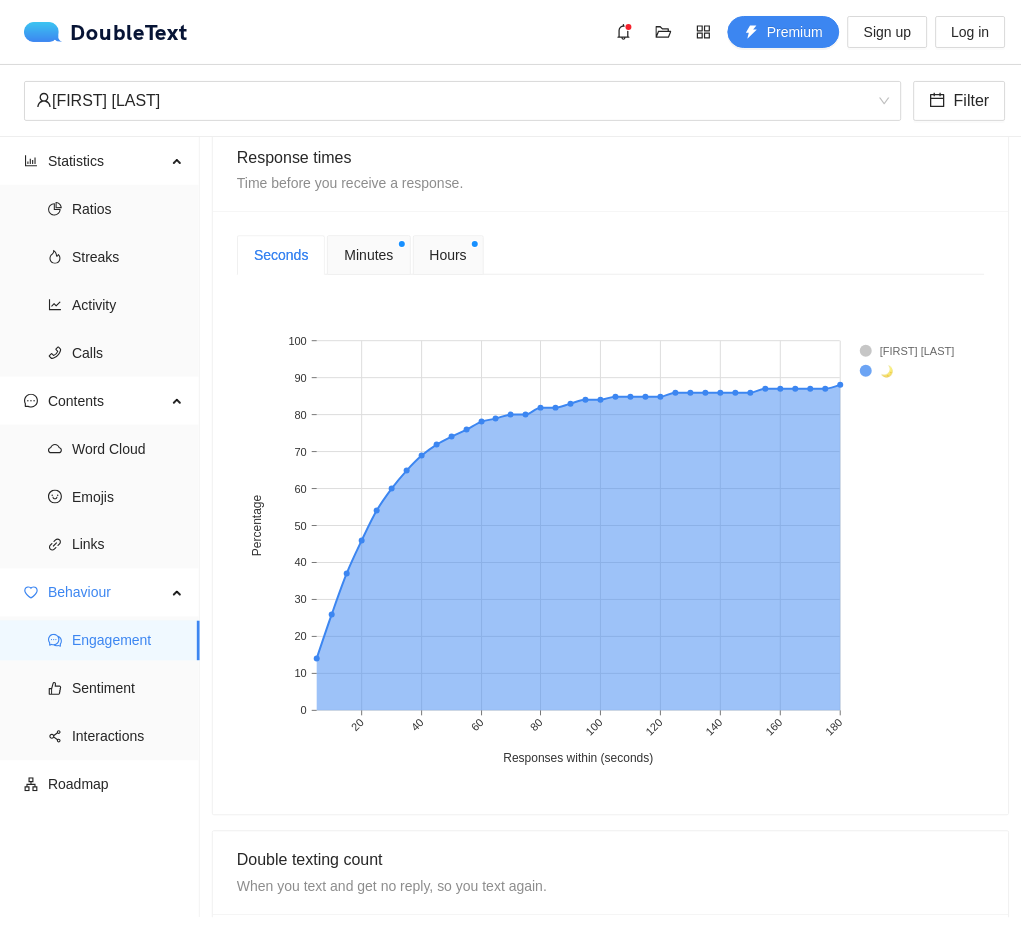 scroll, scrollTop: 862, scrollLeft: 0, axis: vertical 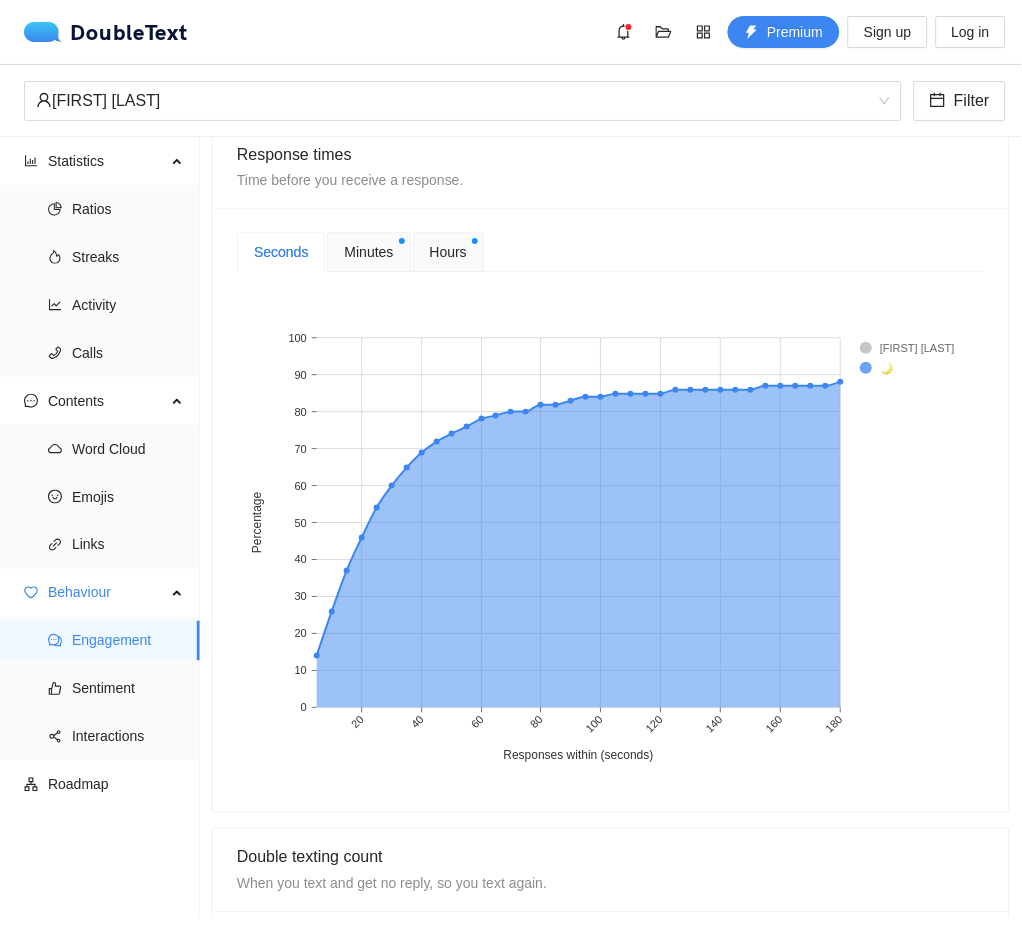 click on "Seconds Minutes Hours 20 40 60 80 100 120 140 160 180 Responses within (seconds) 0 10 20 30 40 50 60 70 80 90 100 Percentage [FIRST] [LAST] 🌙" at bounding box center (611, 510) 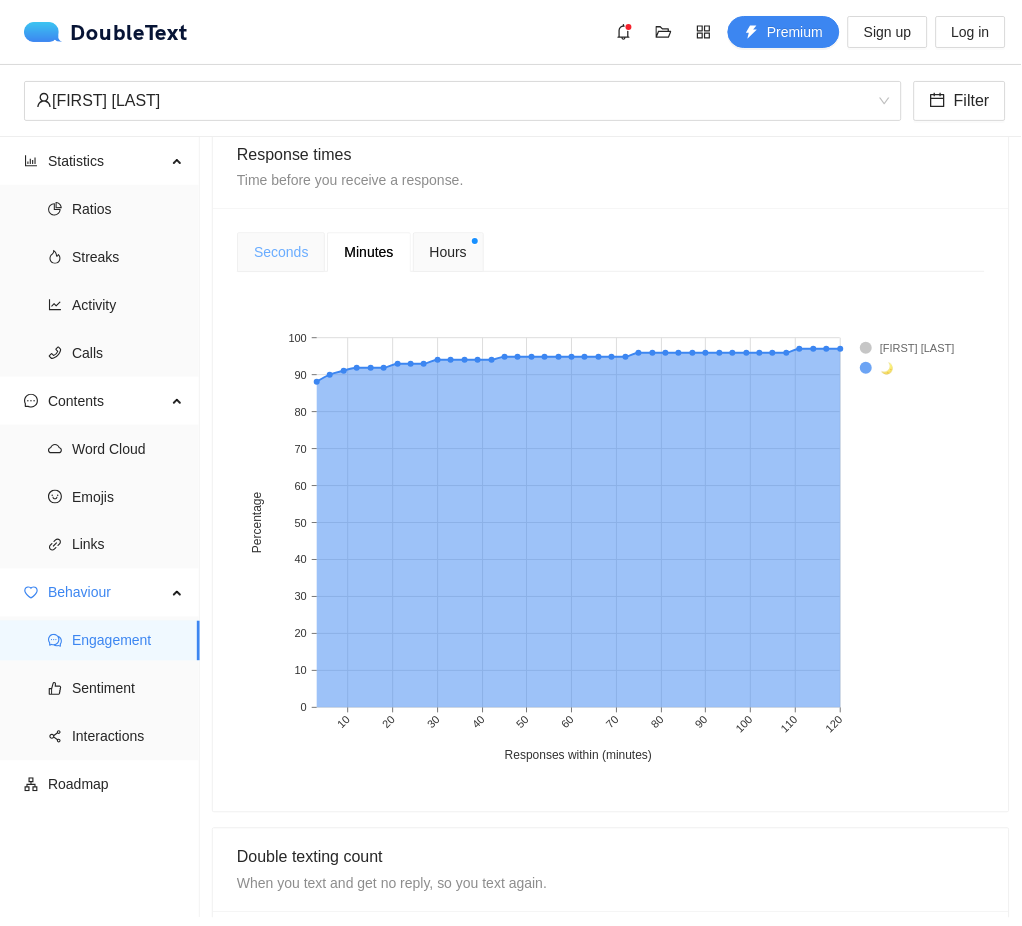click on "Seconds" at bounding box center (281, 252) 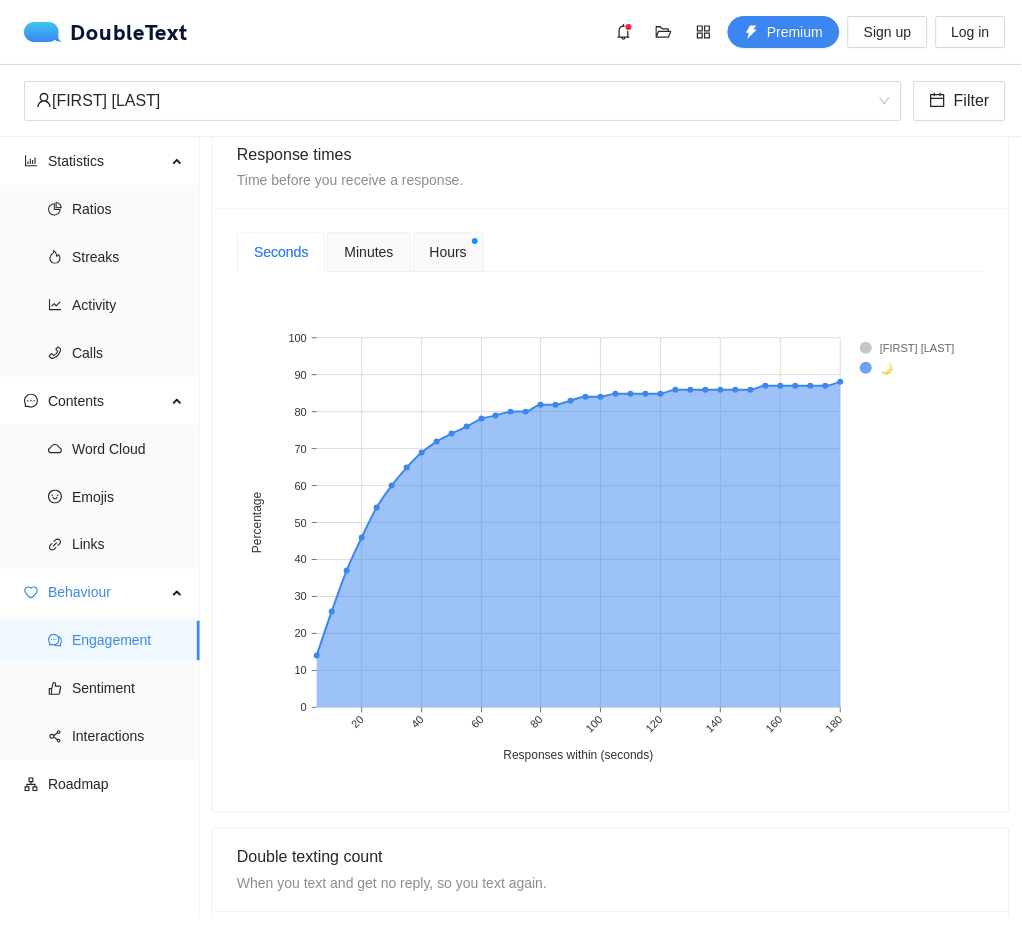 click on "Minutes" at bounding box center (368, 252) 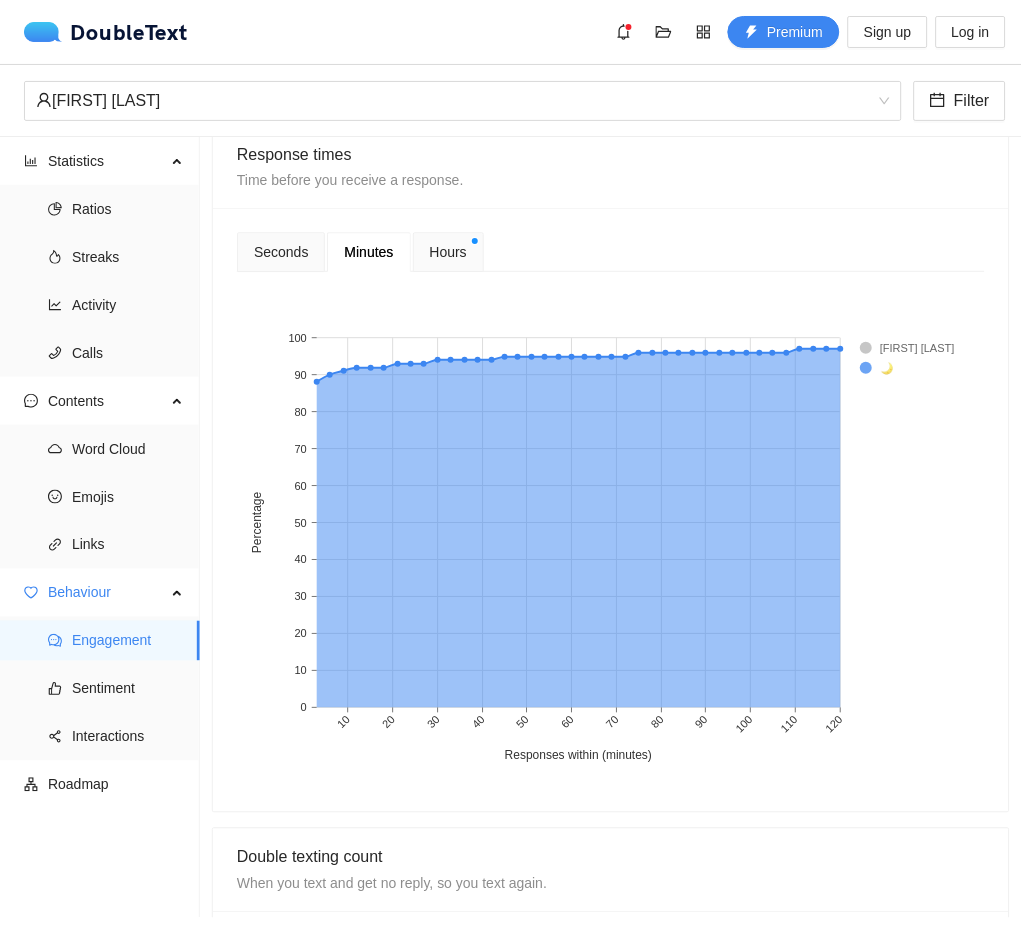 click on "Hours" at bounding box center [448, 252] 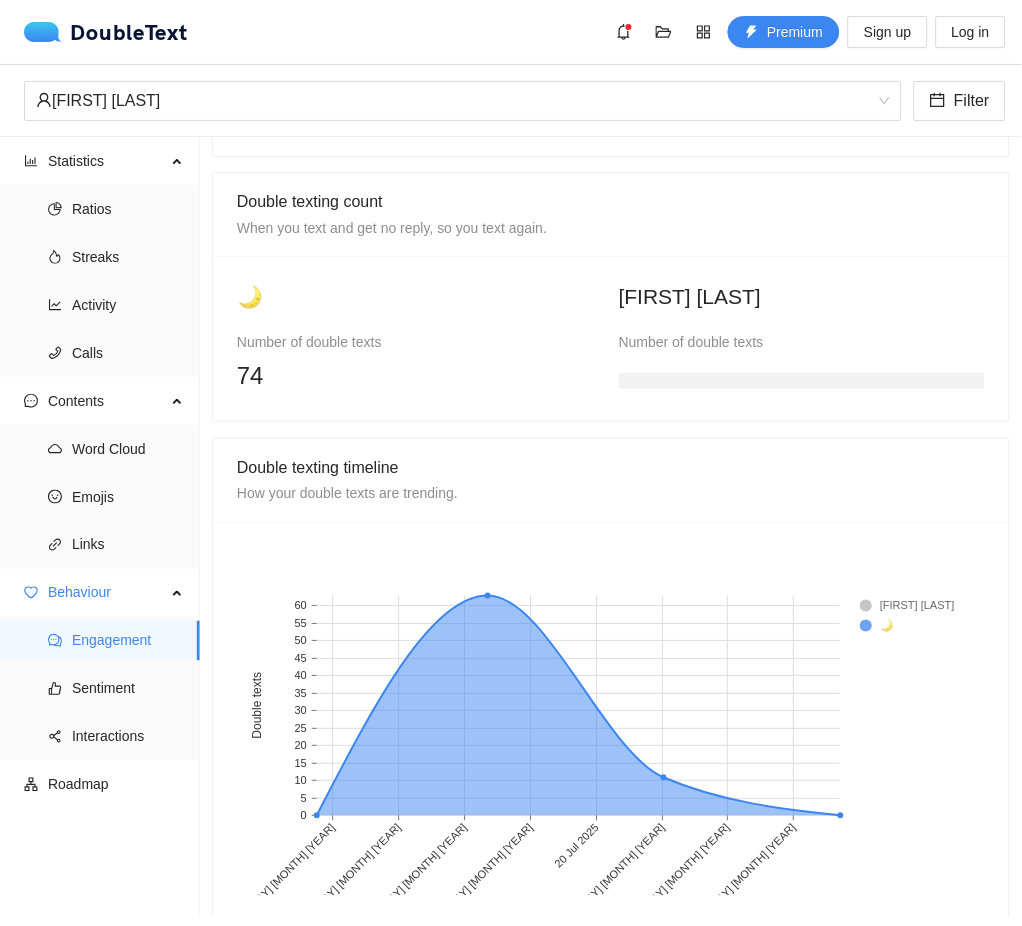 scroll, scrollTop: 1552, scrollLeft: 0, axis: vertical 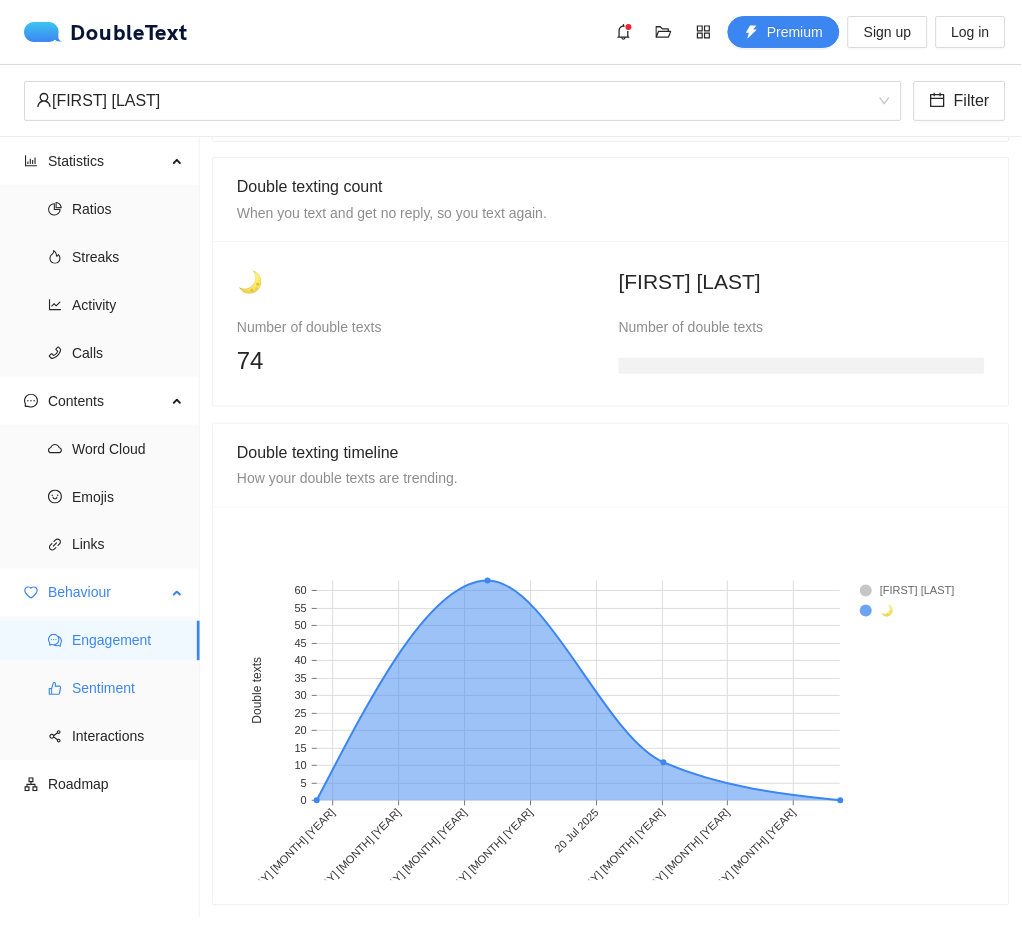 click 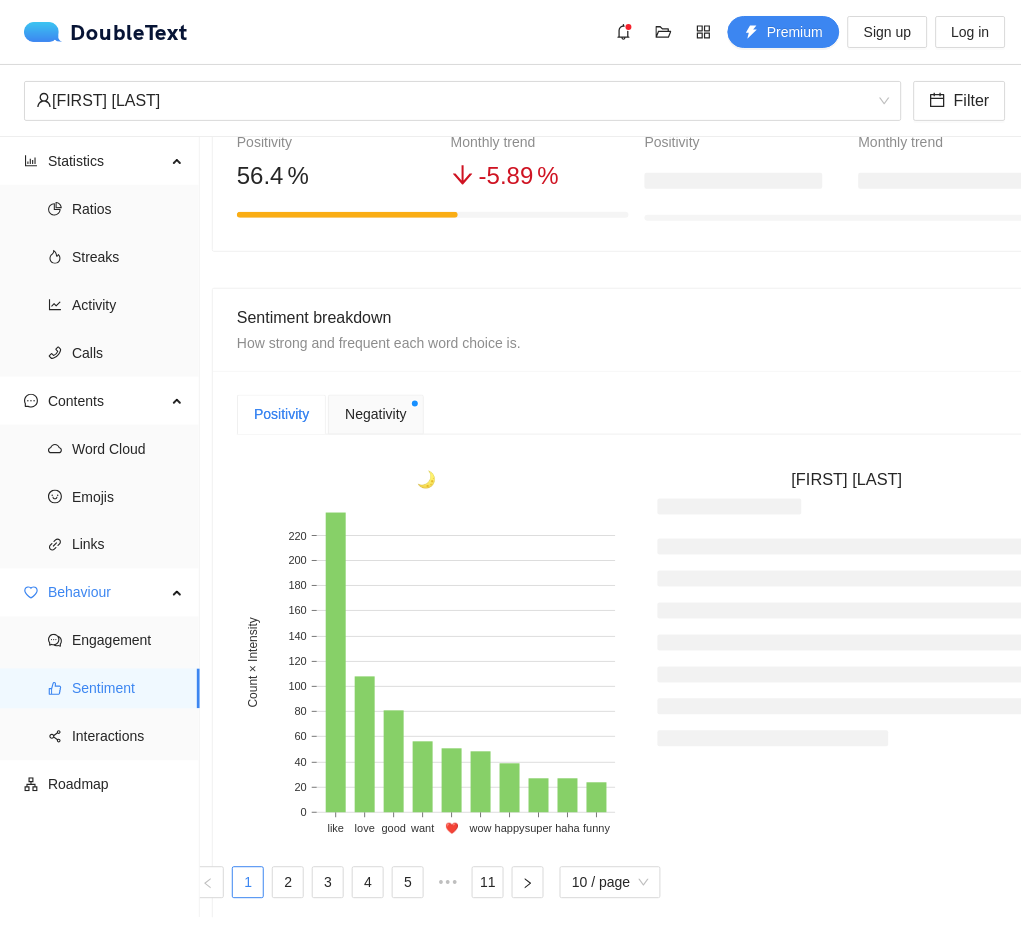 scroll, scrollTop: 297, scrollLeft: 0, axis: vertical 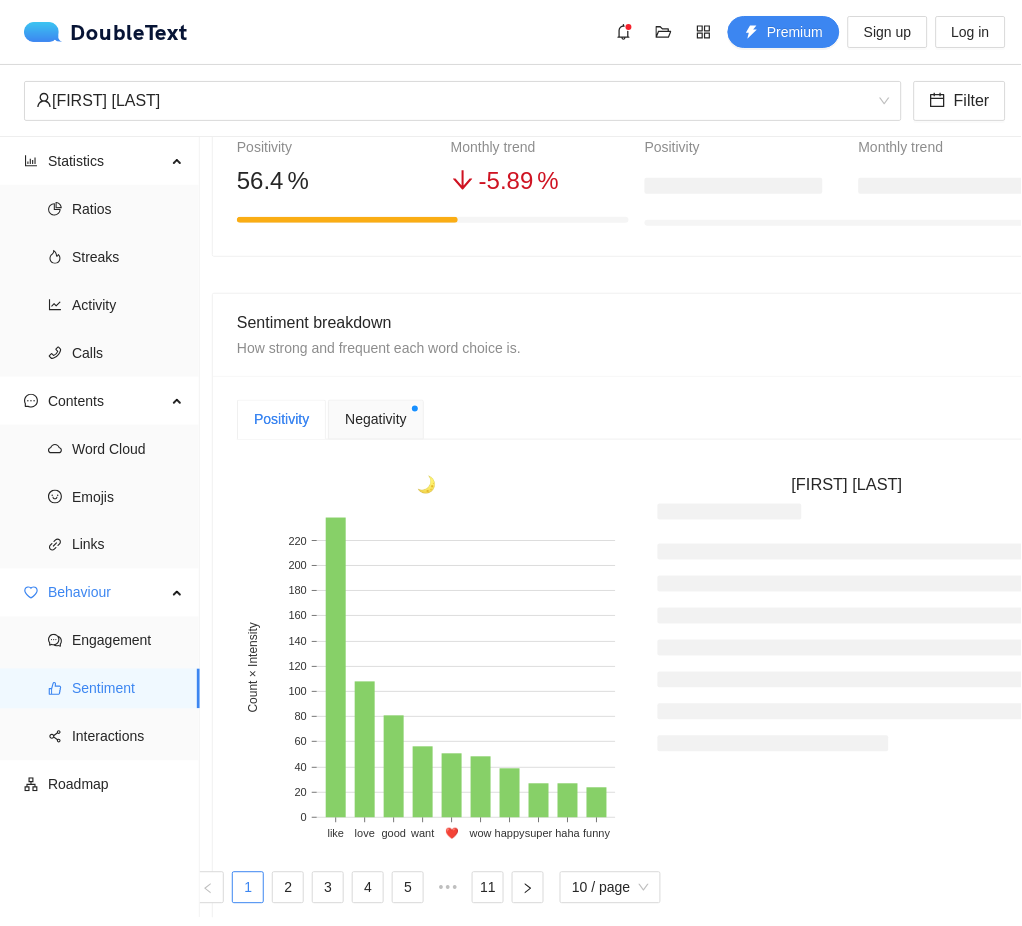 click on "Negativity" at bounding box center [375, 420] 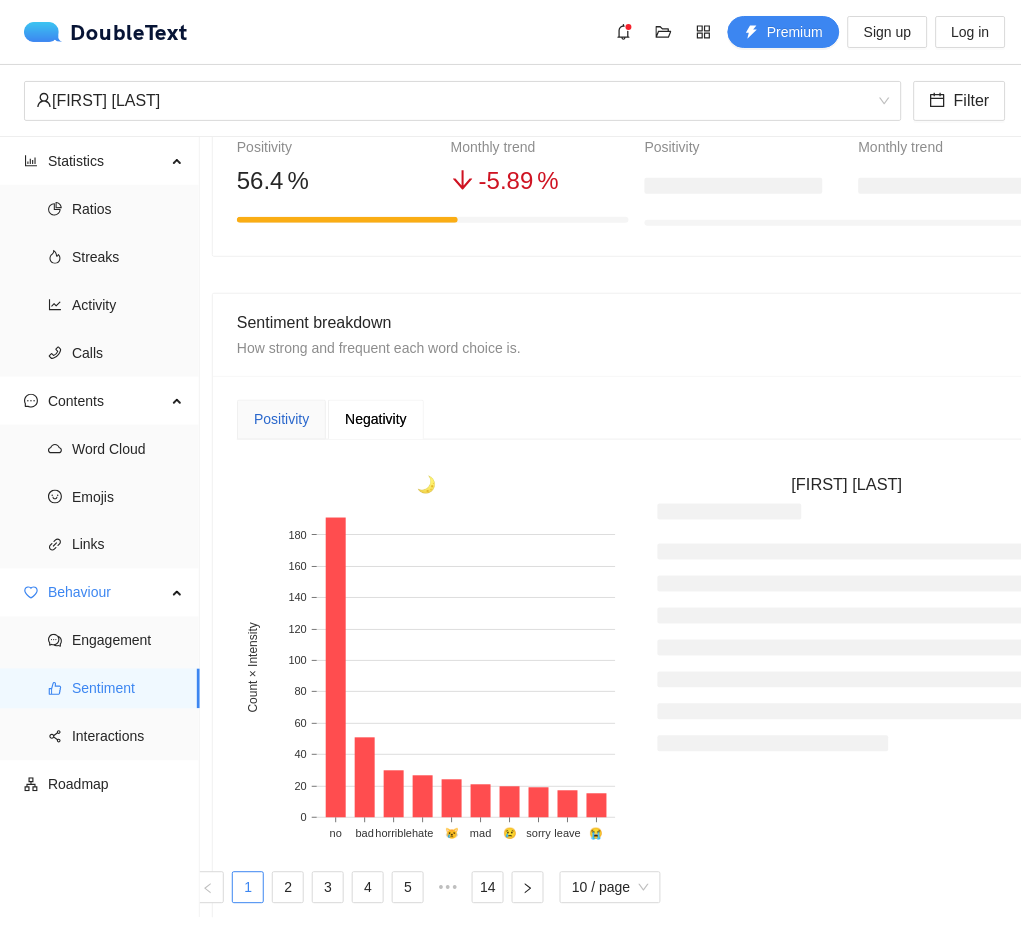 click on "Positivity" at bounding box center (281, 420) 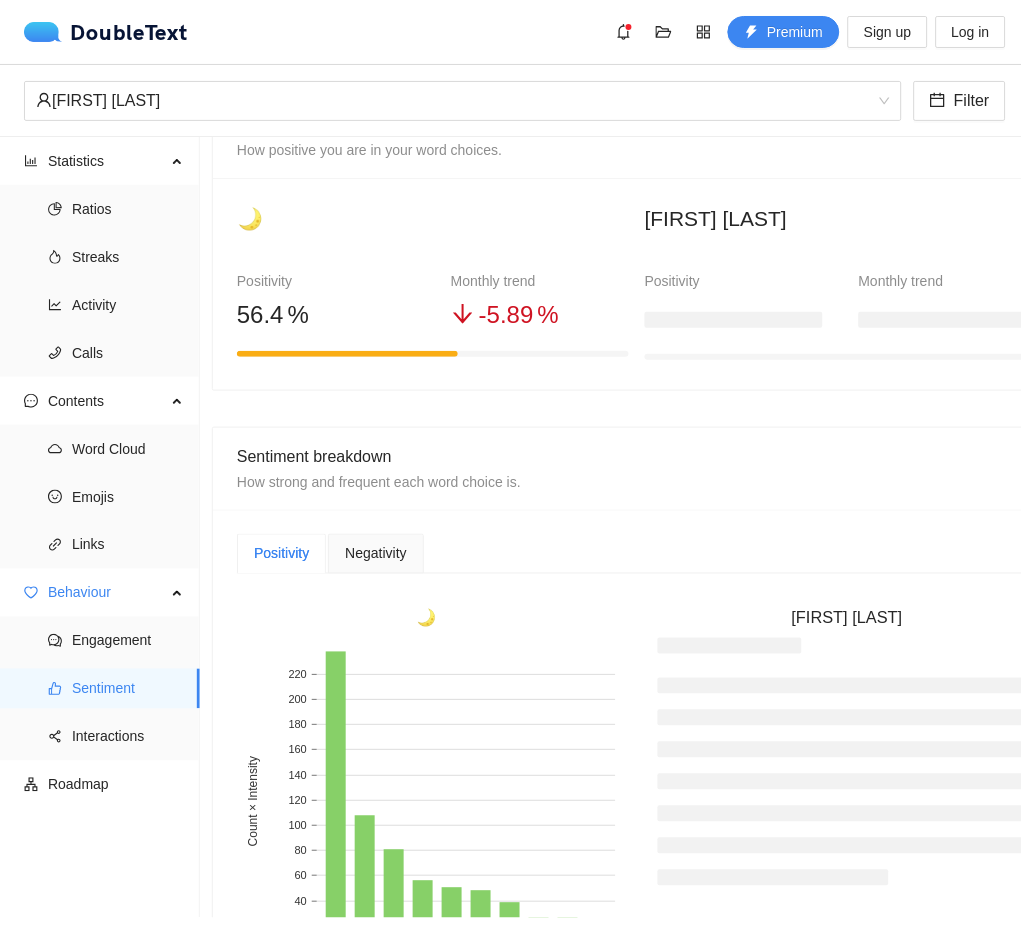 scroll, scrollTop: 156, scrollLeft: 0, axis: vertical 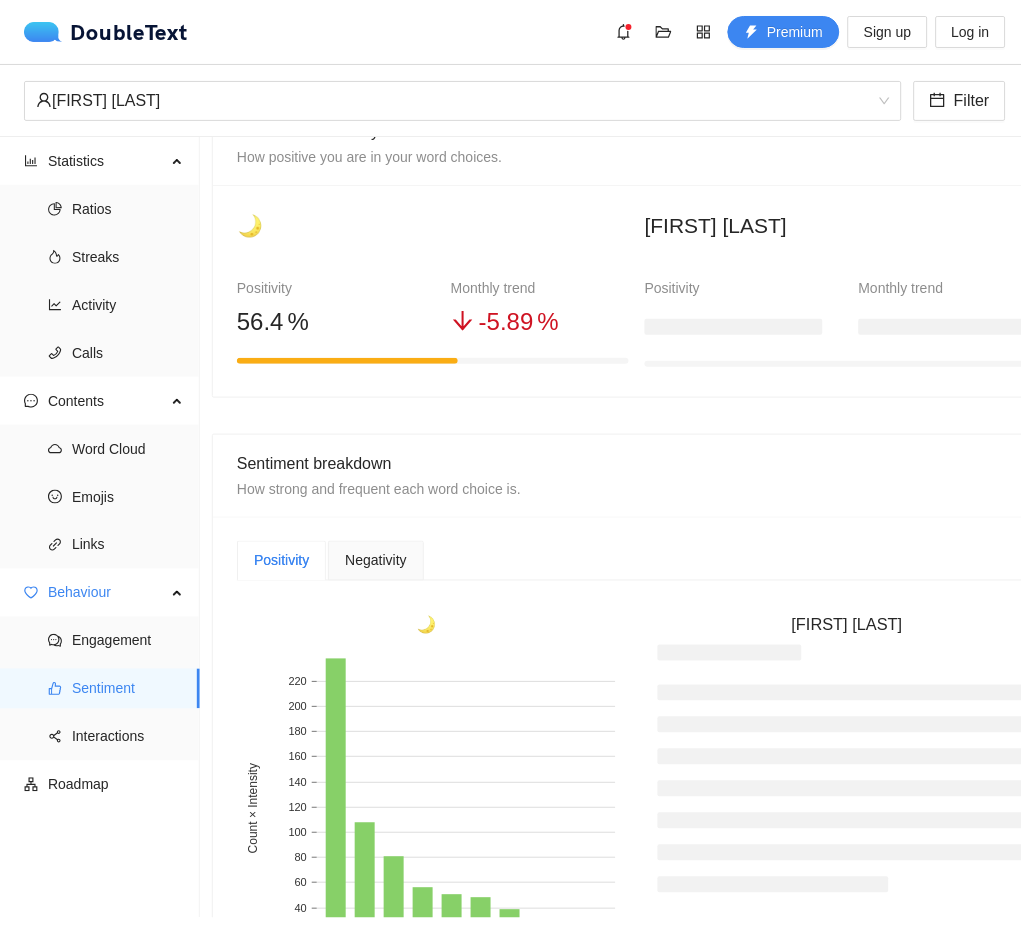click on "Negativity" at bounding box center (375, 561) 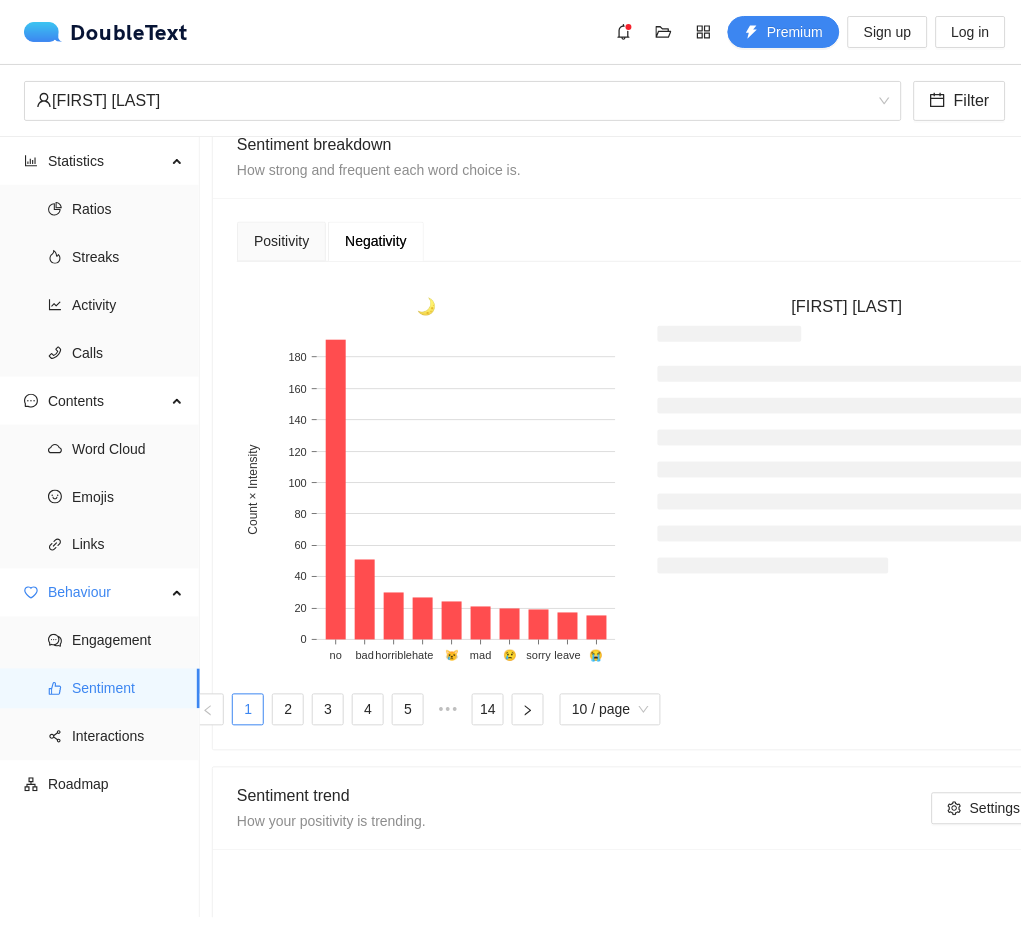 scroll, scrollTop: 476, scrollLeft: 0, axis: vertical 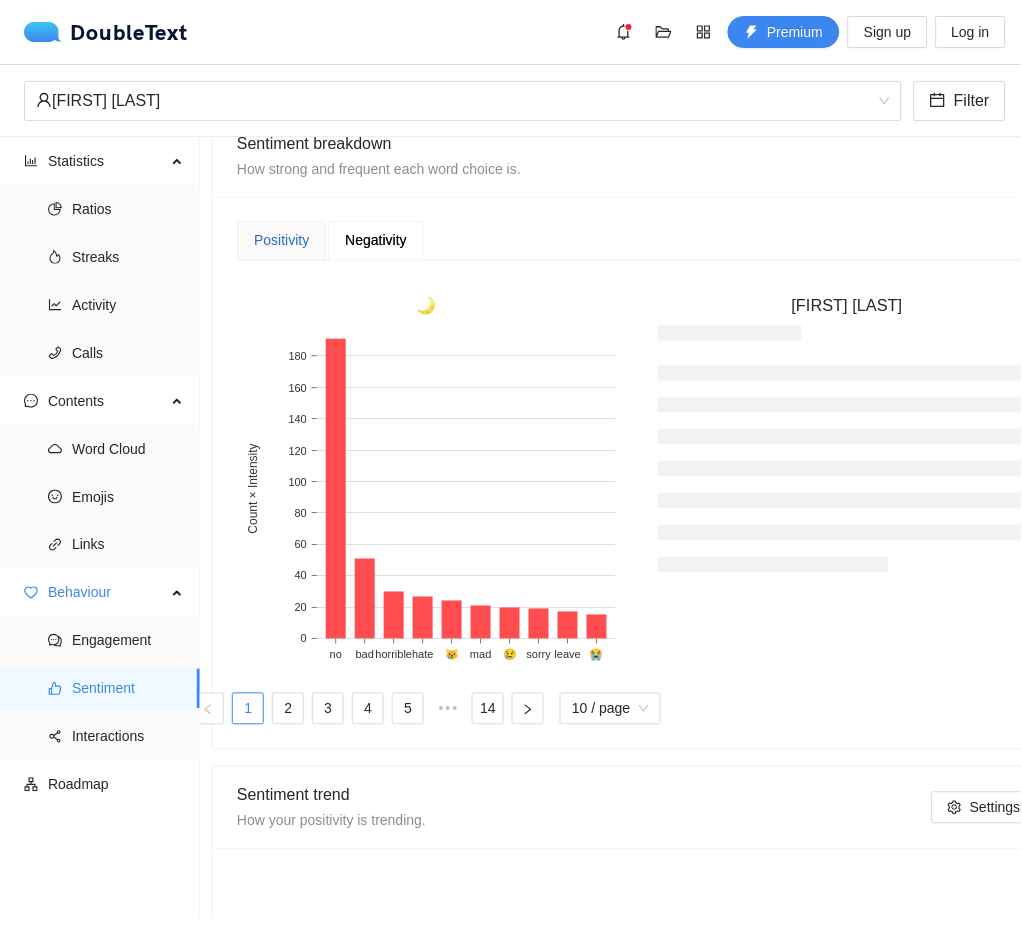 click on "Positivity" at bounding box center (281, 241) 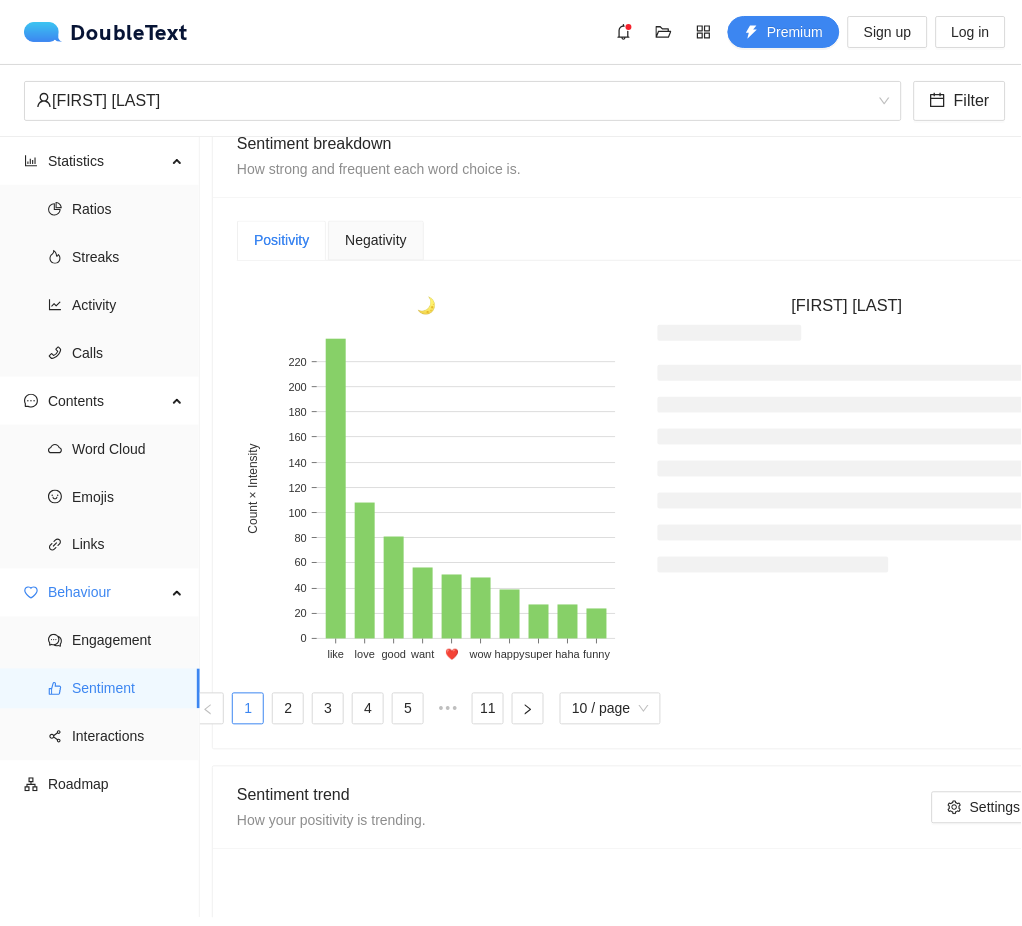 scroll, scrollTop: 888, scrollLeft: 0, axis: vertical 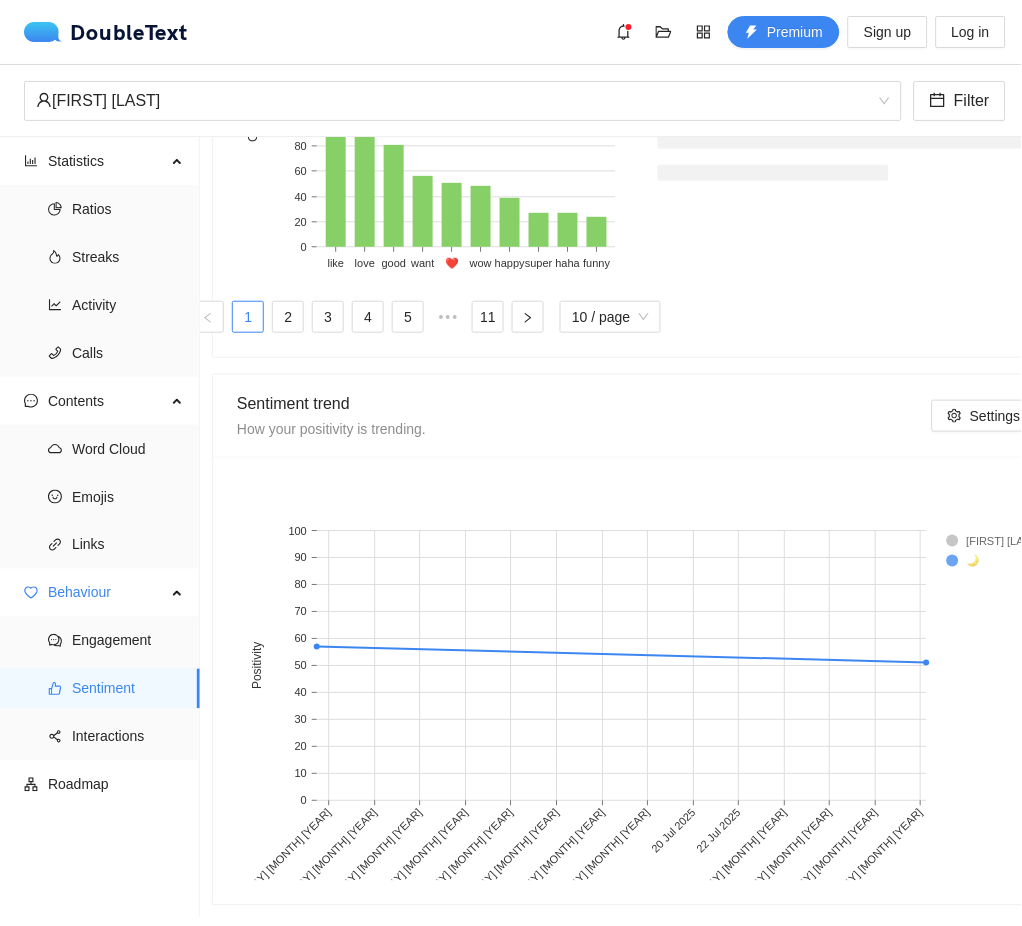 click on "1 2 3 4 5 ••• 11 10 / page" at bounding box center (426, 317) 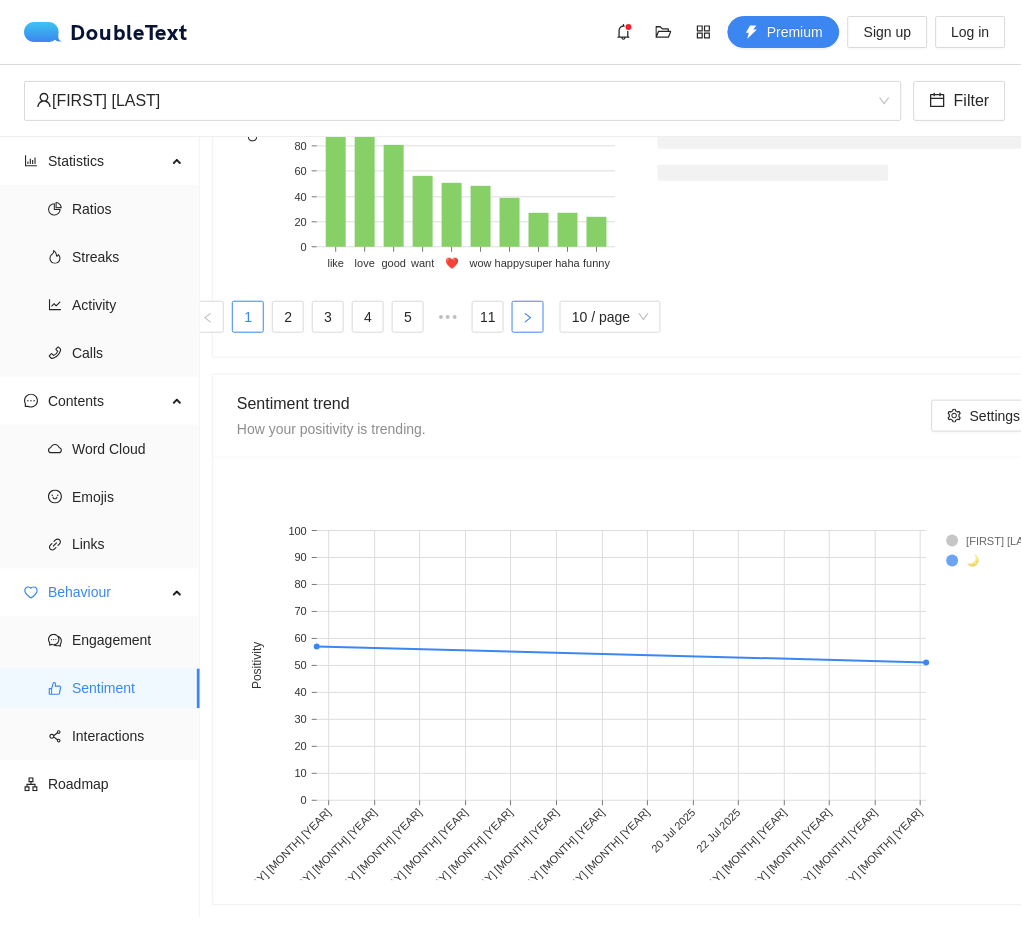 click at bounding box center (528, 317) 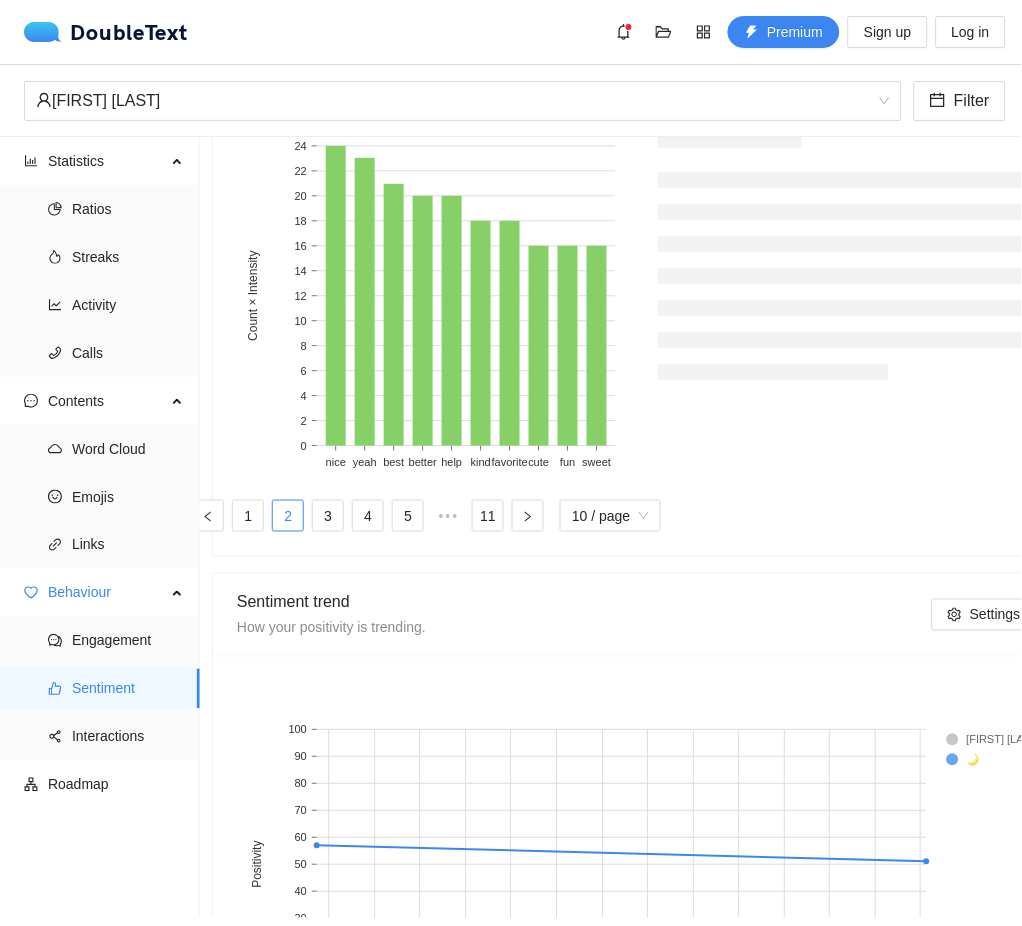 scroll, scrollTop: 888, scrollLeft: 0, axis: vertical 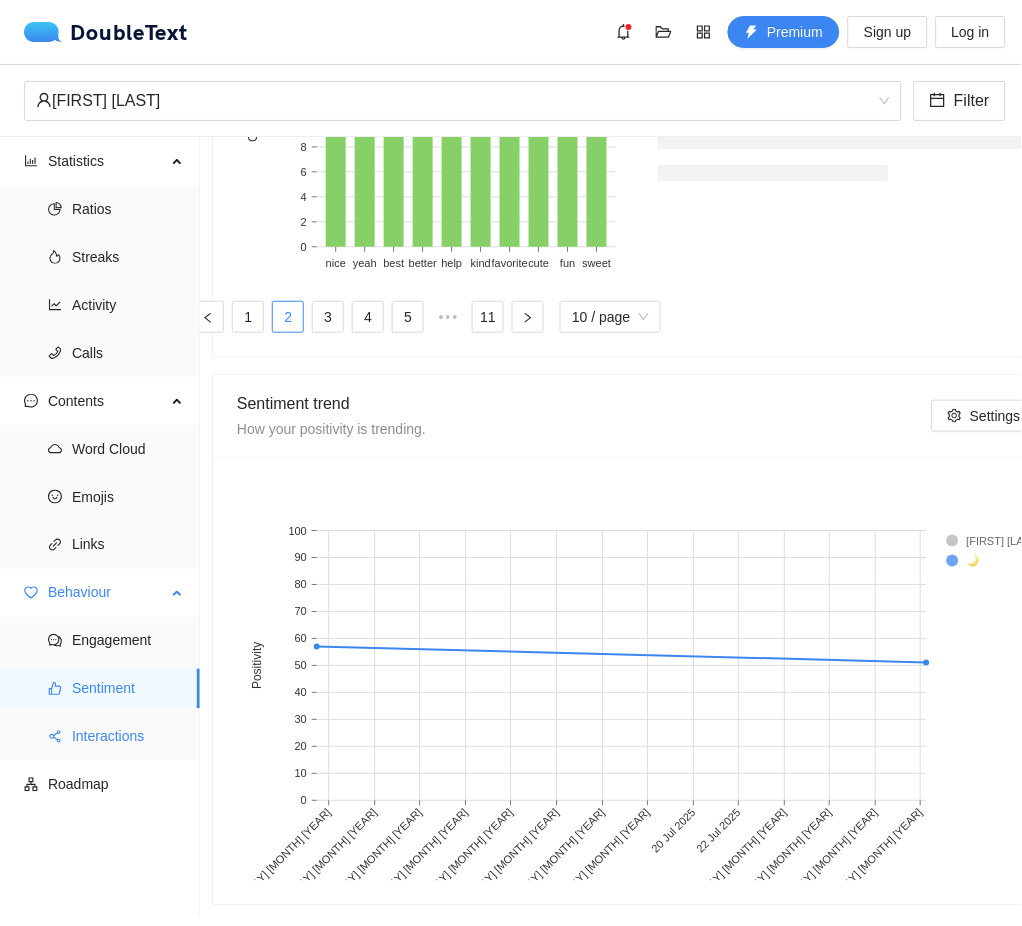 click on "Interactions" at bounding box center (128, 737) 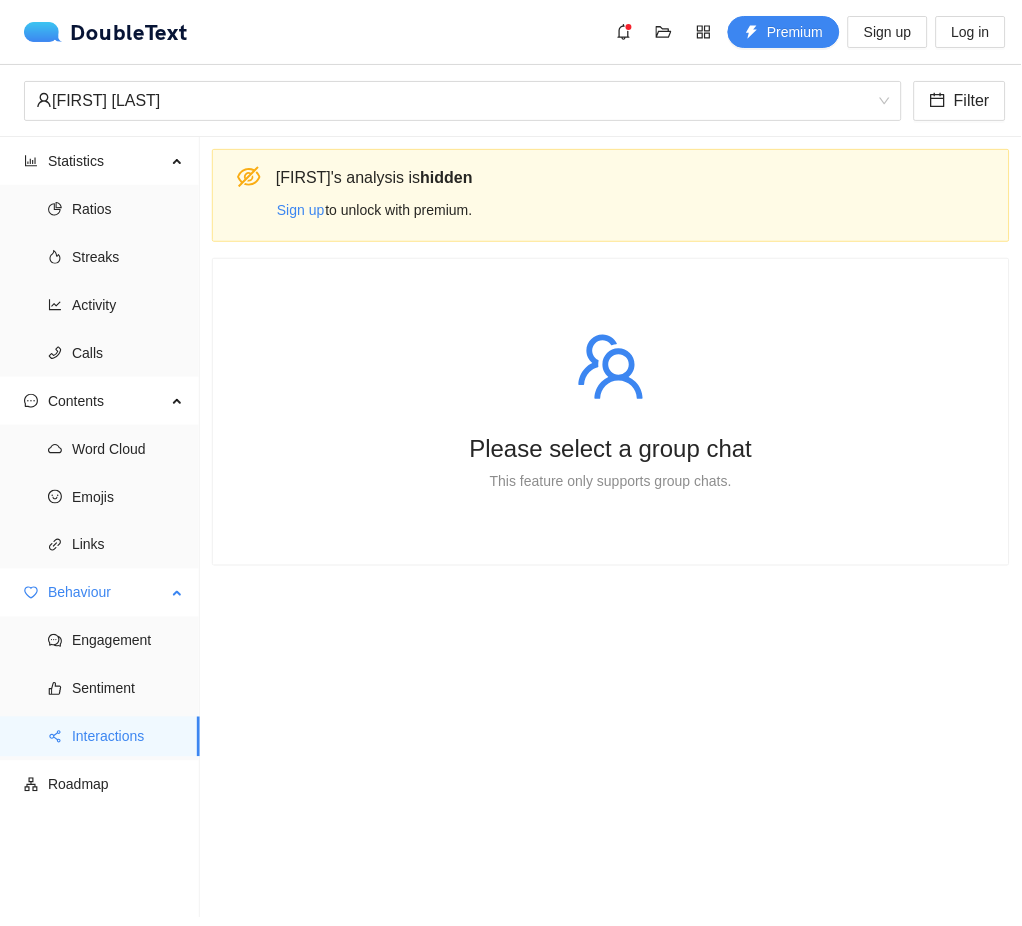 scroll, scrollTop: 0, scrollLeft: 0, axis: both 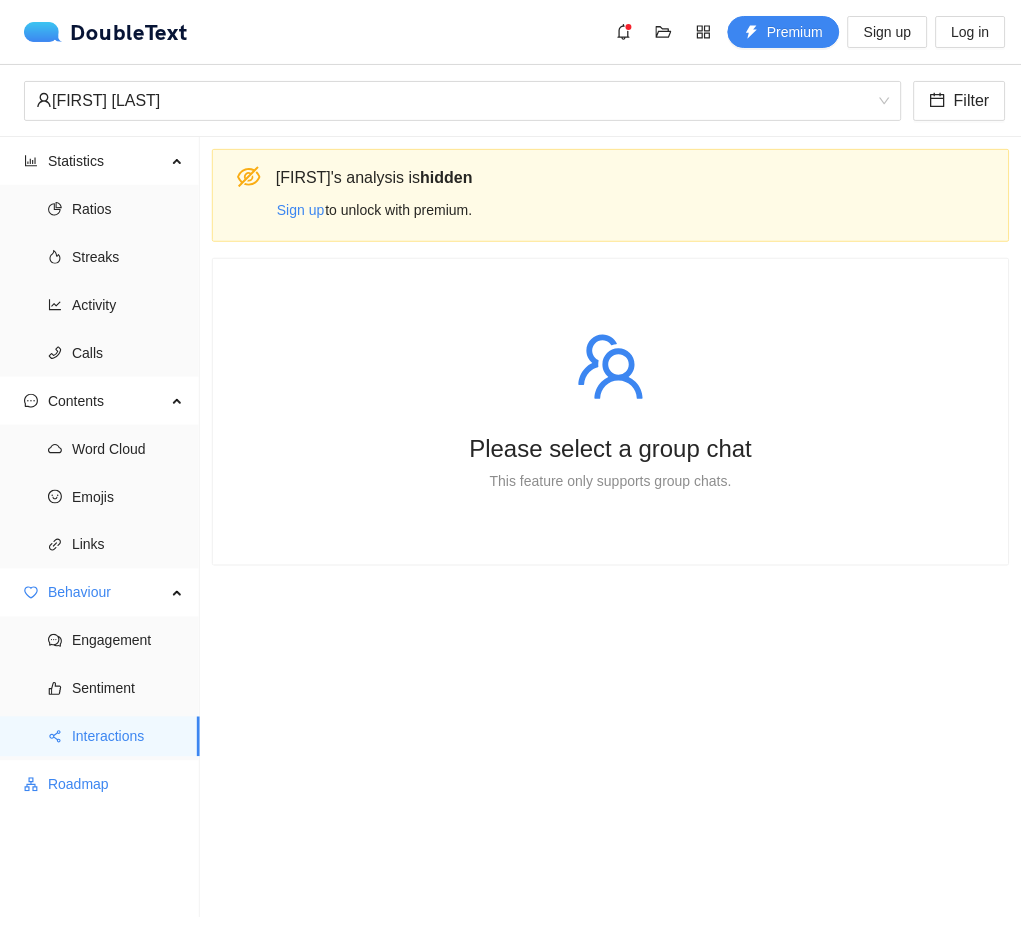 click on "Roadmap" at bounding box center (116, 785) 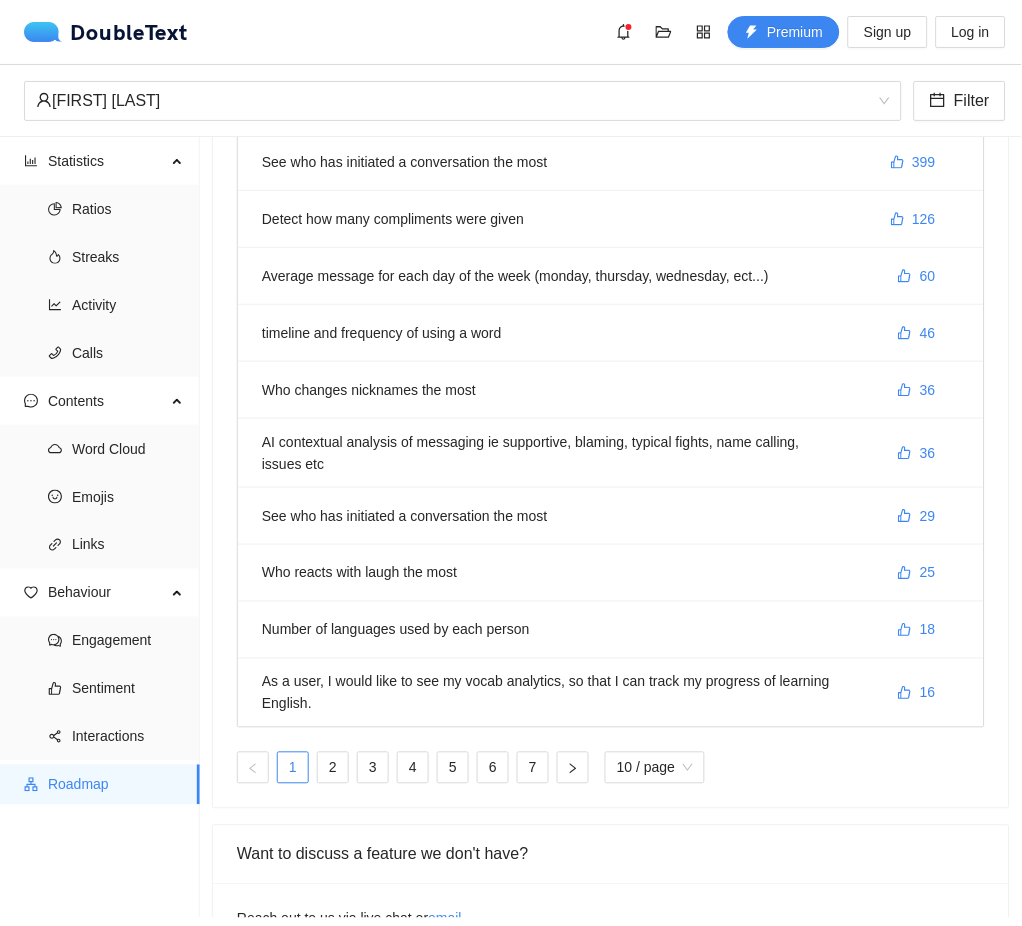 scroll, scrollTop: 322, scrollLeft: 0, axis: vertical 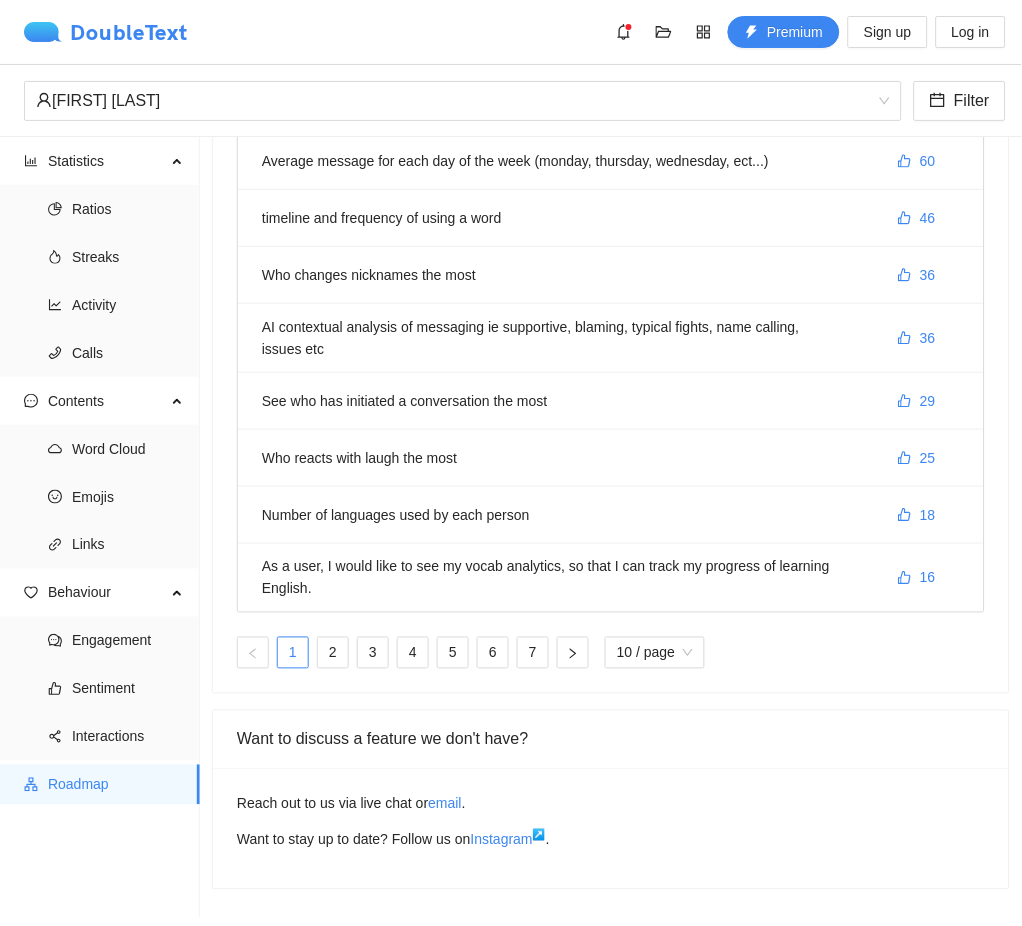 click on "DoubleText" at bounding box center (106, 32) 